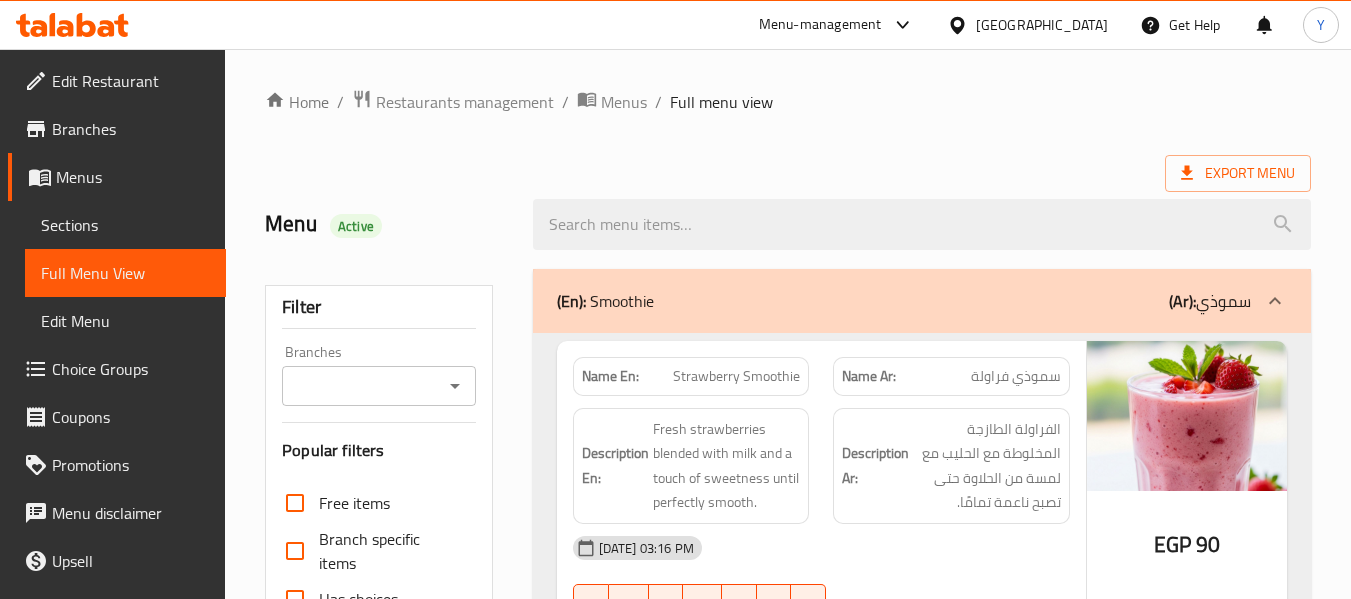 scroll, scrollTop: 19570, scrollLeft: 0, axis: vertical 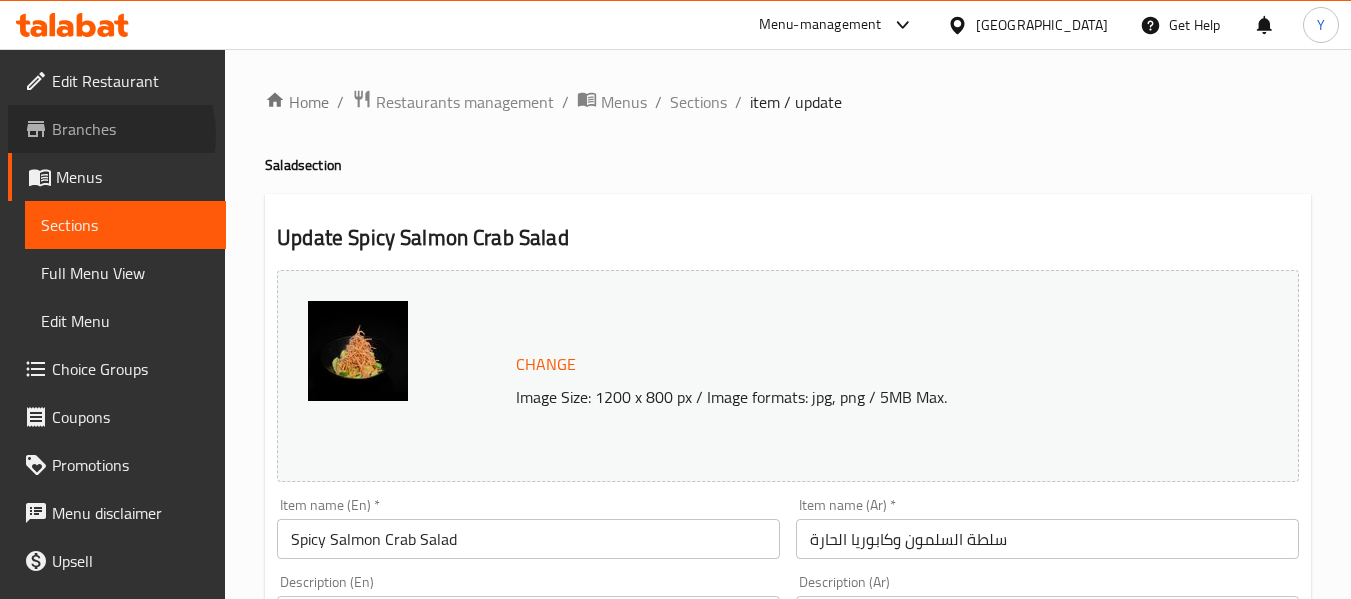click on "Branches" at bounding box center (131, 129) 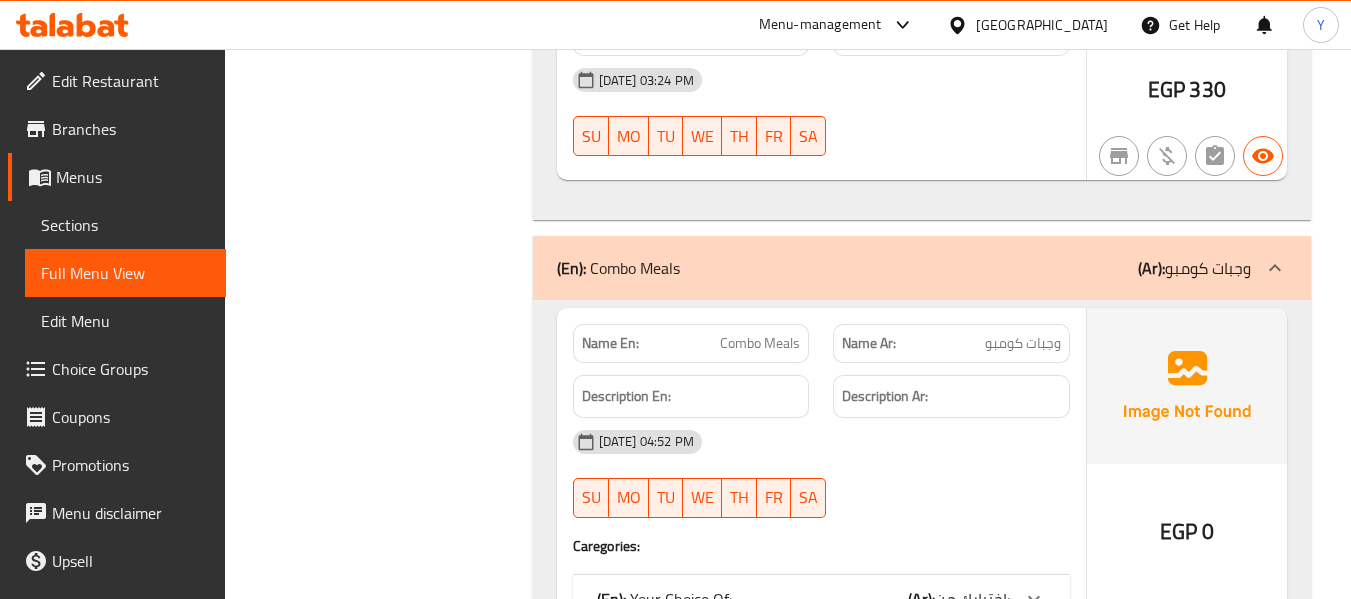 scroll, scrollTop: 5067, scrollLeft: 0, axis: vertical 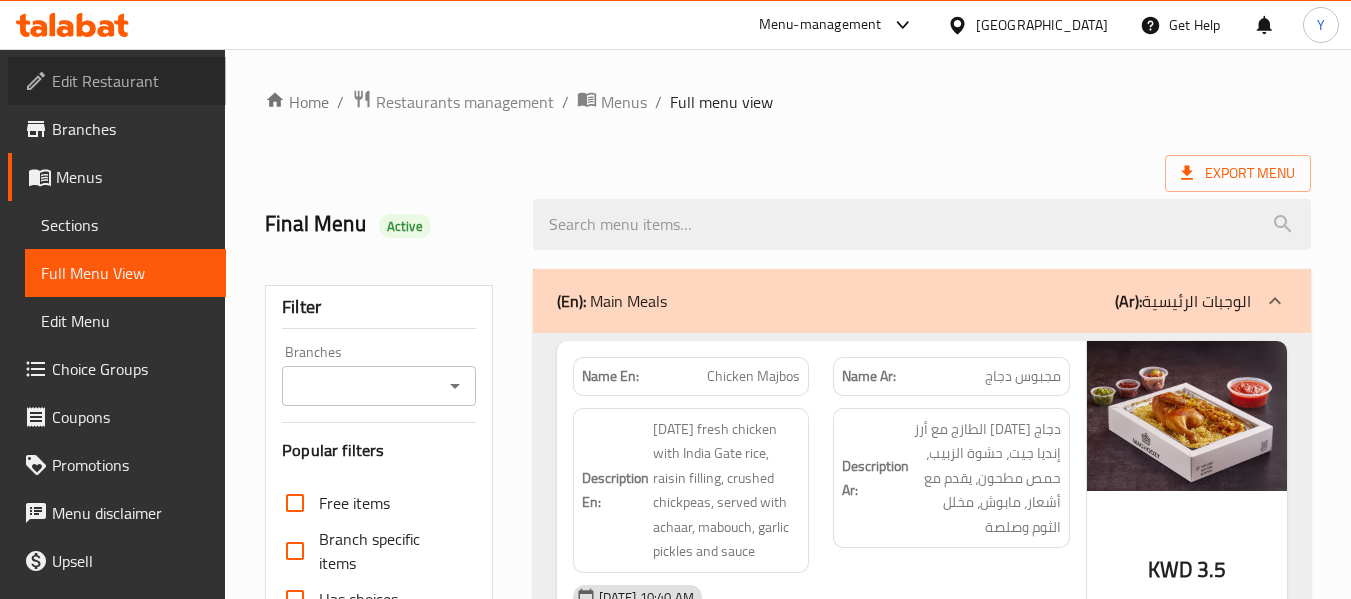 click on "Edit Restaurant" at bounding box center (131, 81) 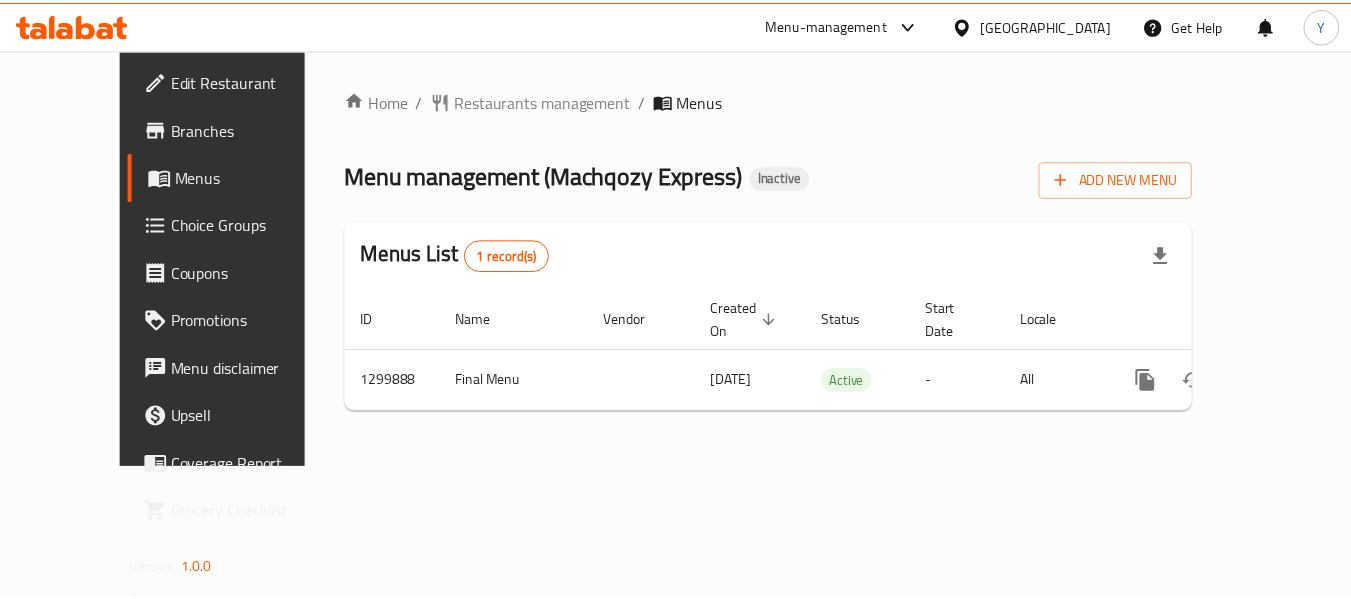 scroll, scrollTop: 0, scrollLeft: 0, axis: both 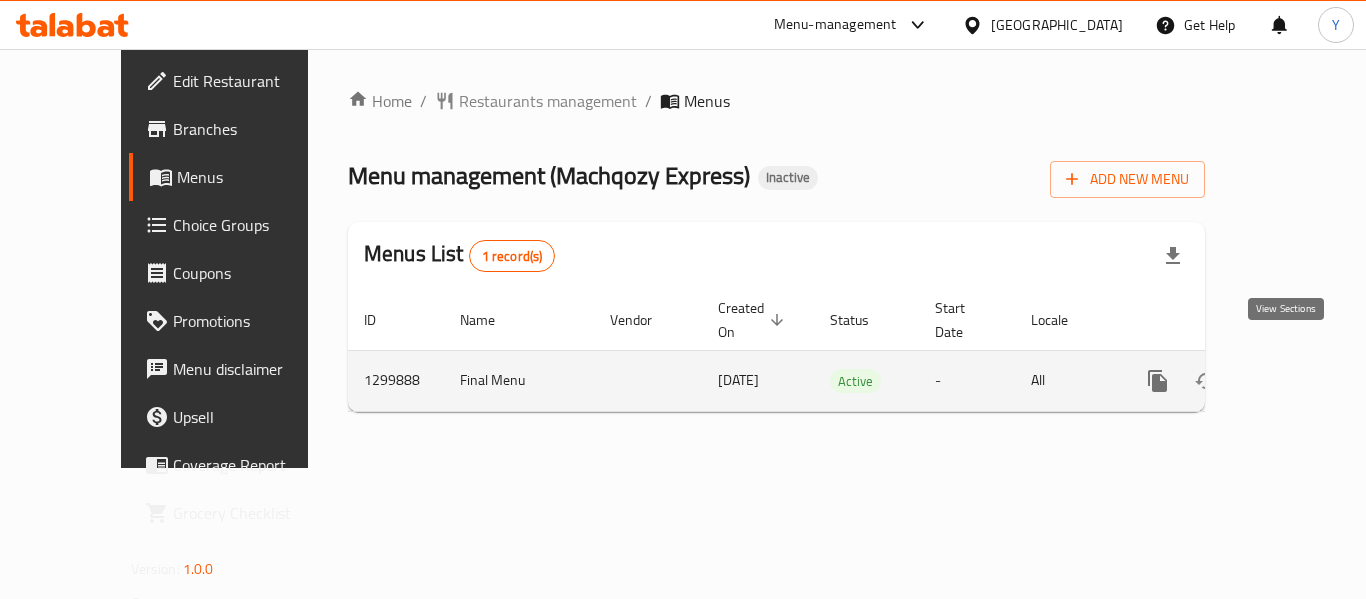 click 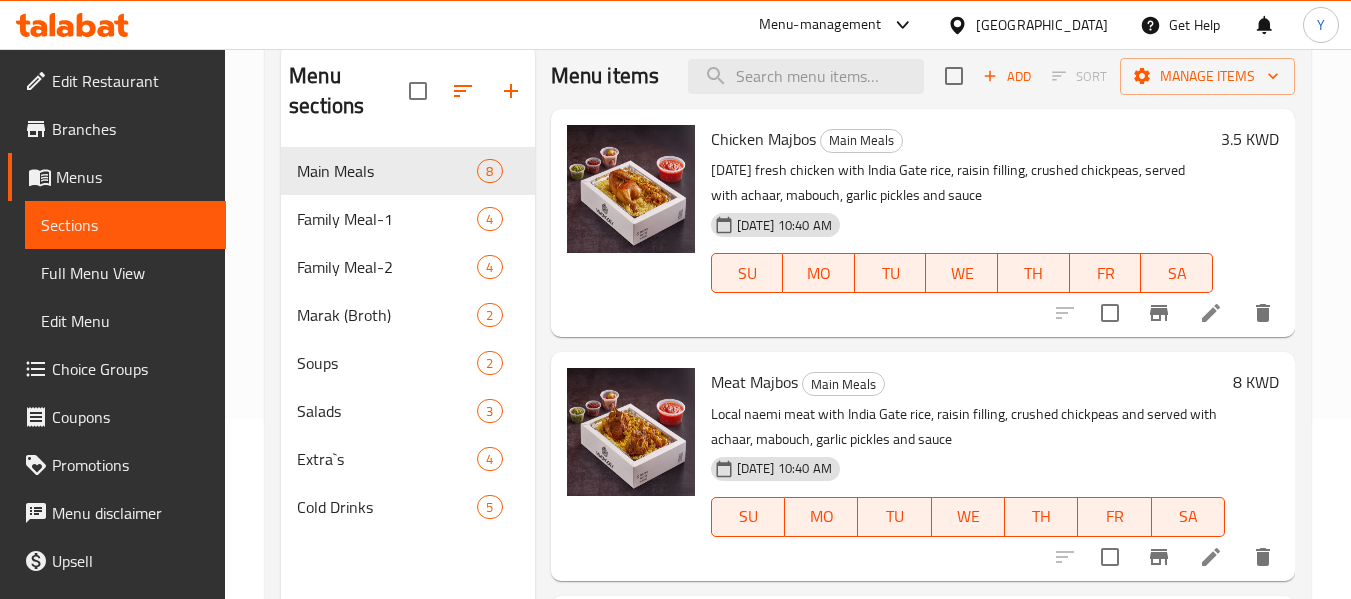scroll, scrollTop: 189, scrollLeft: 0, axis: vertical 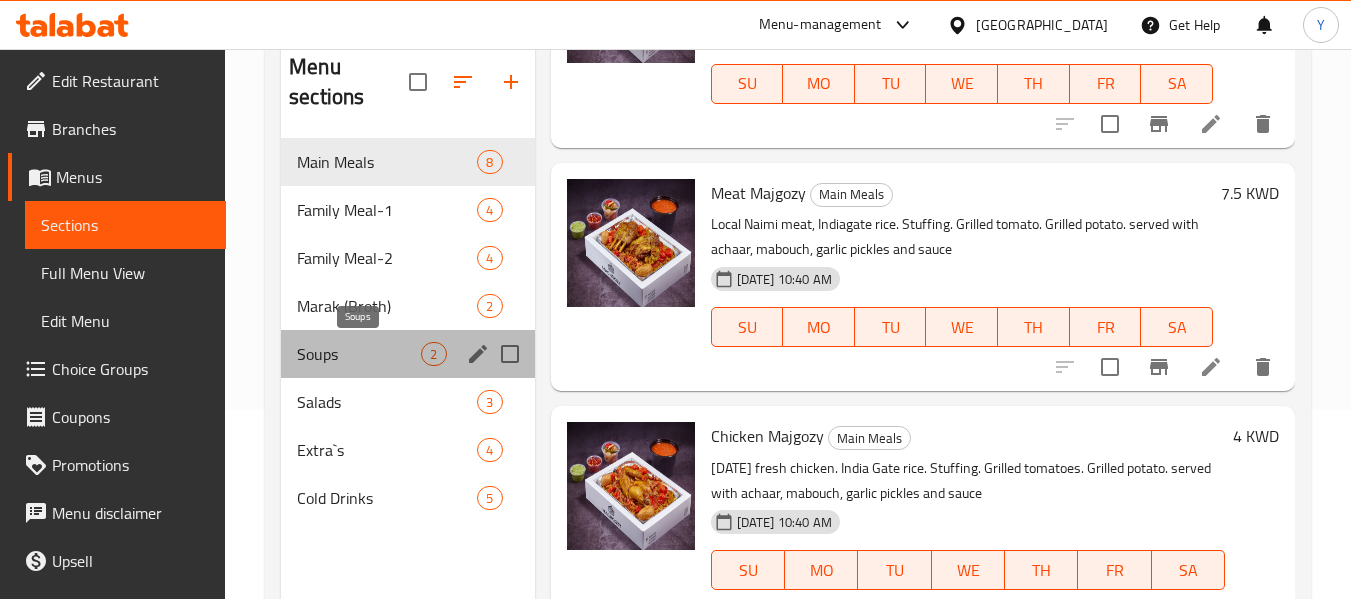 click on "Soups" at bounding box center [359, 354] 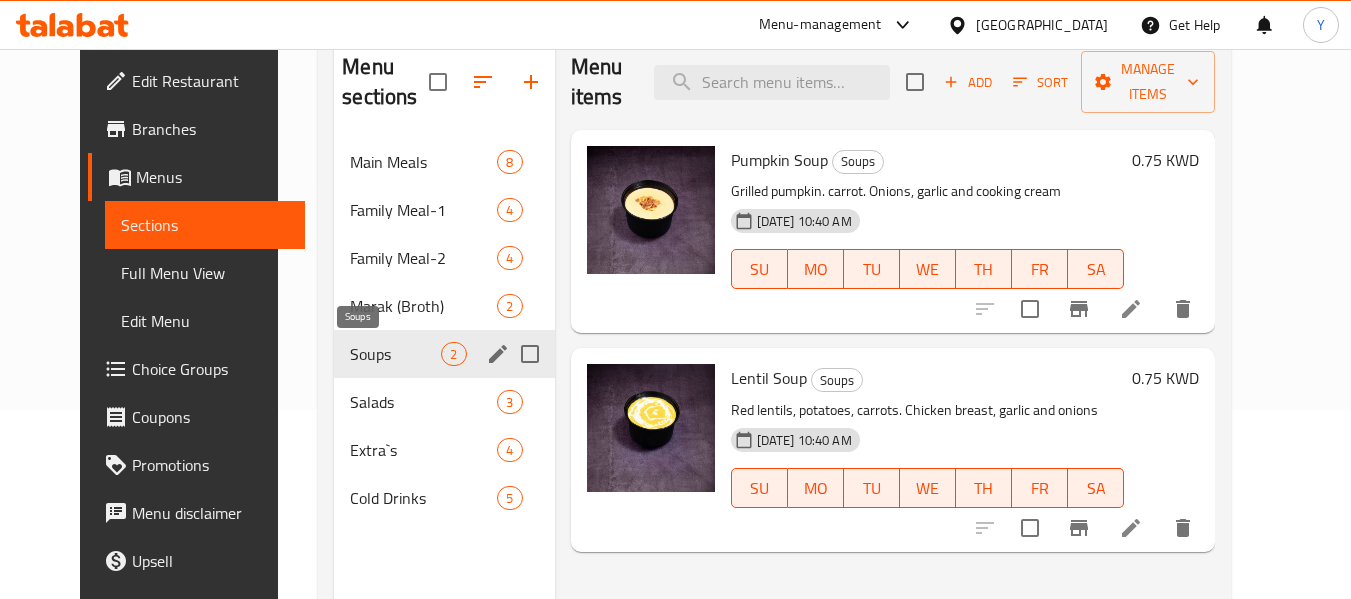 scroll, scrollTop: 0, scrollLeft: 0, axis: both 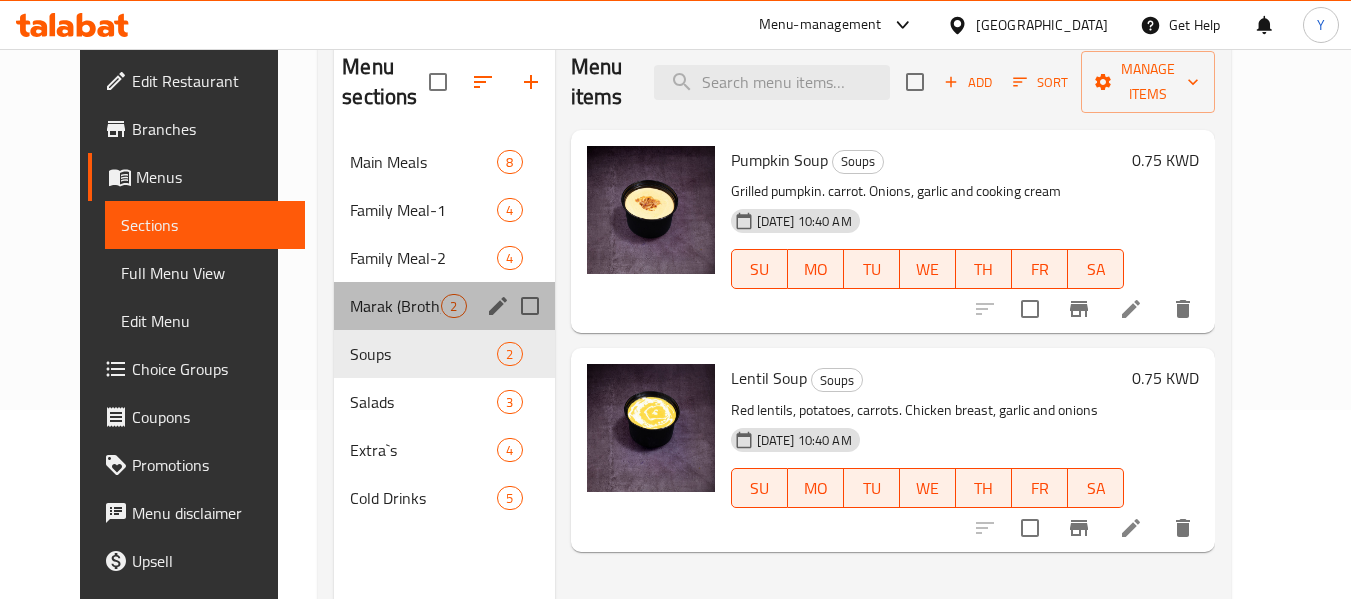 click on "Marak (Broth) 2" at bounding box center [444, 306] 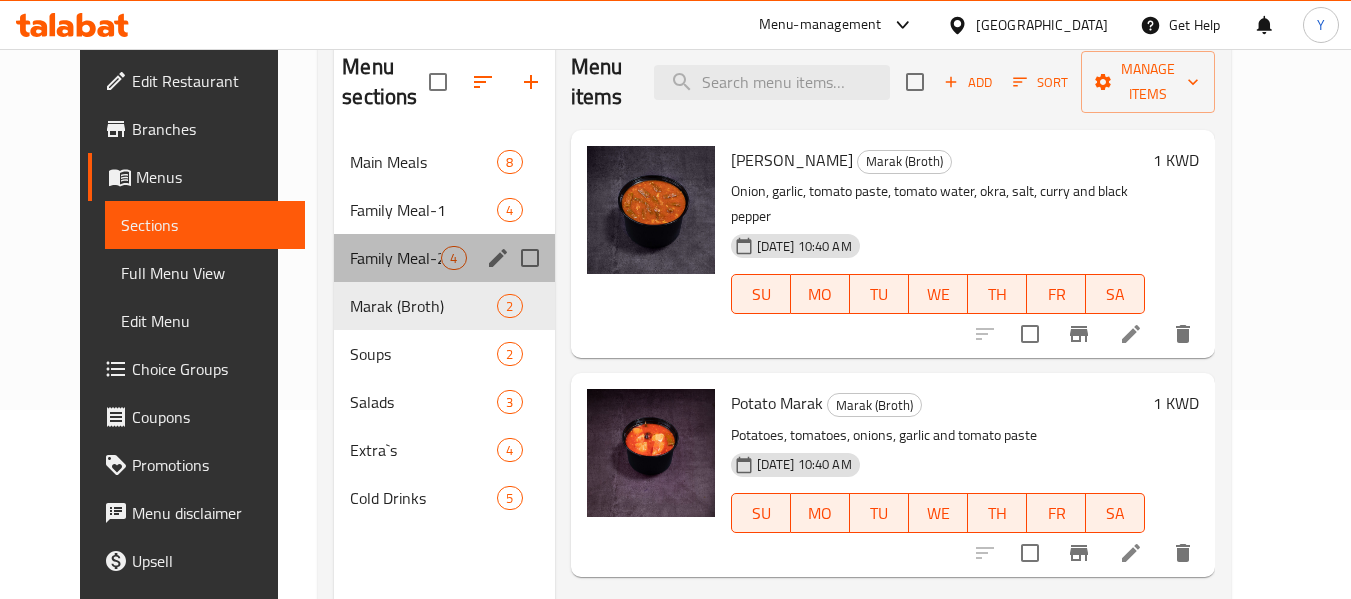 click on "Family Meal-2 4" at bounding box center (444, 258) 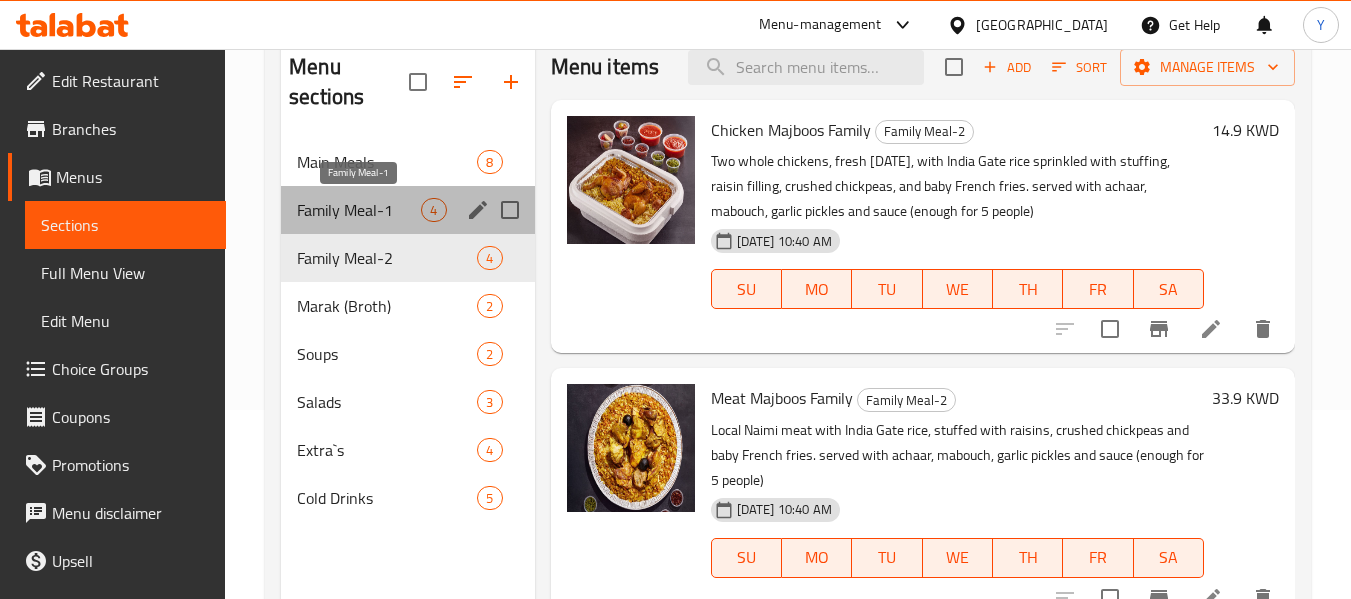 click on "Family Meal-1" at bounding box center (359, 210) 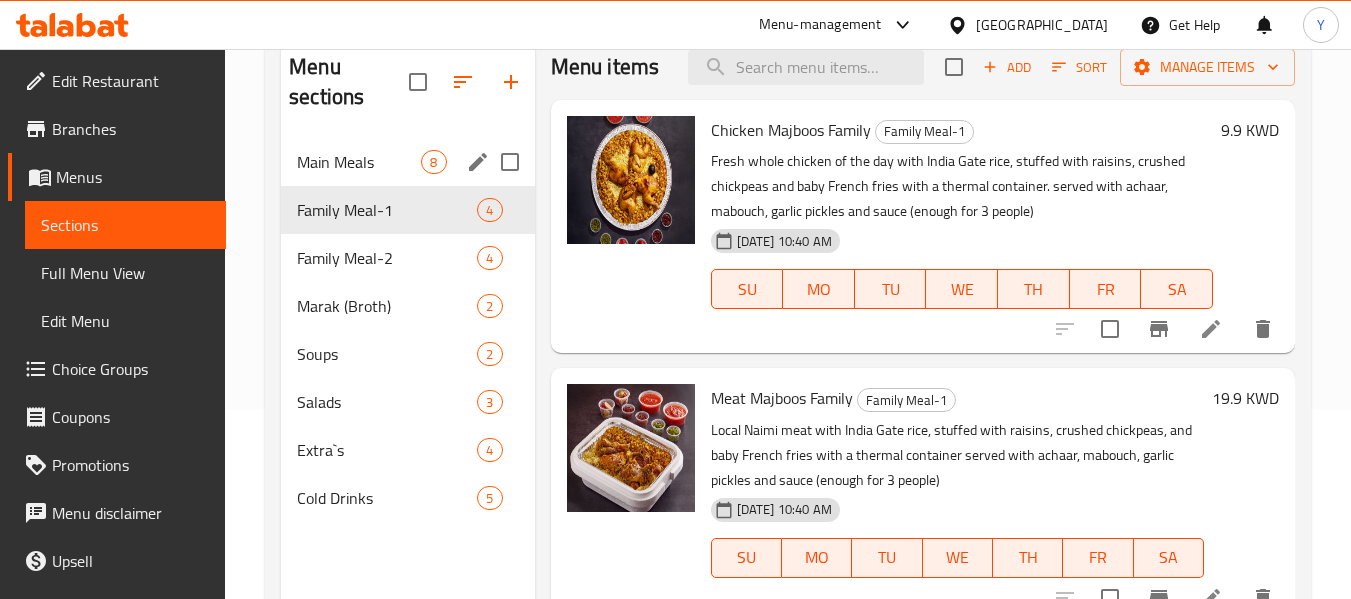 click on "Main Meals 8" at bounding box center (407, 162) 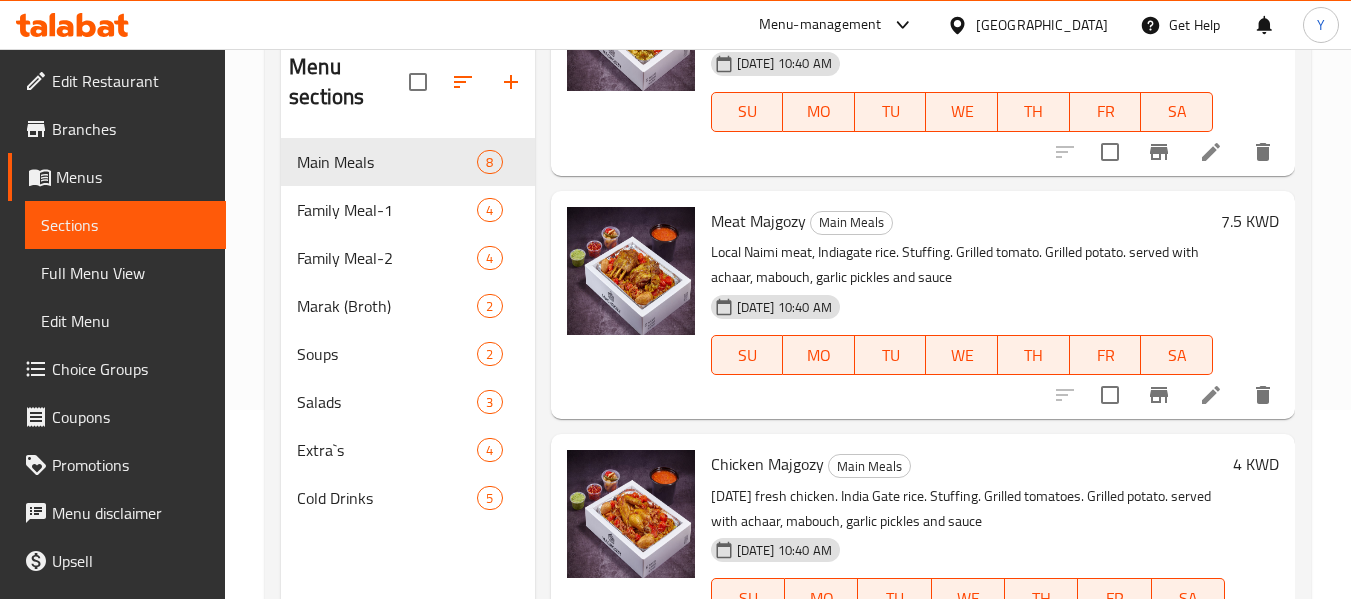 scroll, scrollTop: 1428, scrollLeft: 0, axis: vertical 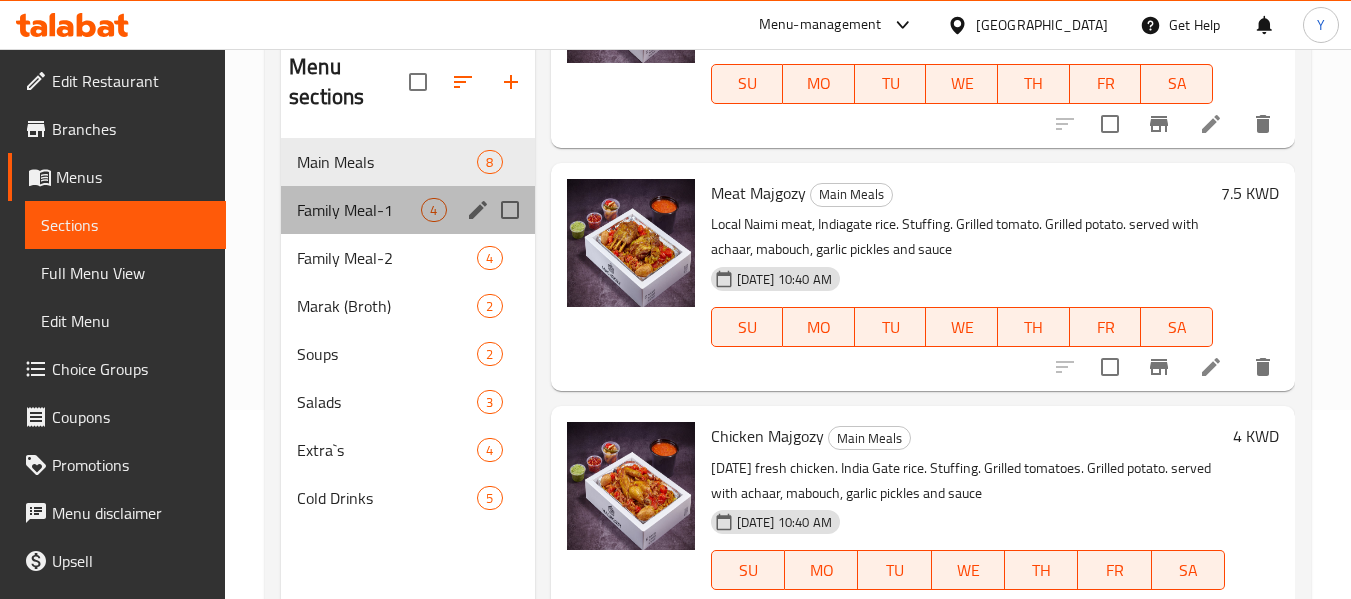 click on "Family Meal-1 4" at bounding box center [407, 210] 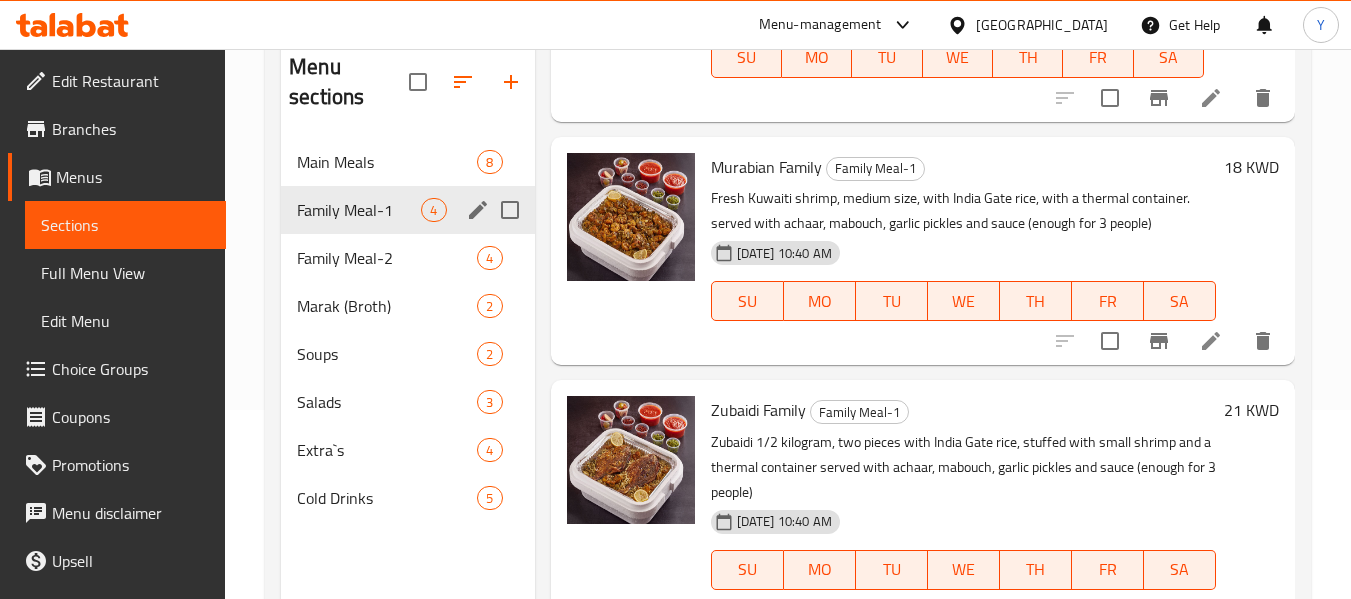 scroll, scrollTop: 530, scrollLeft: 0, axis: vertical 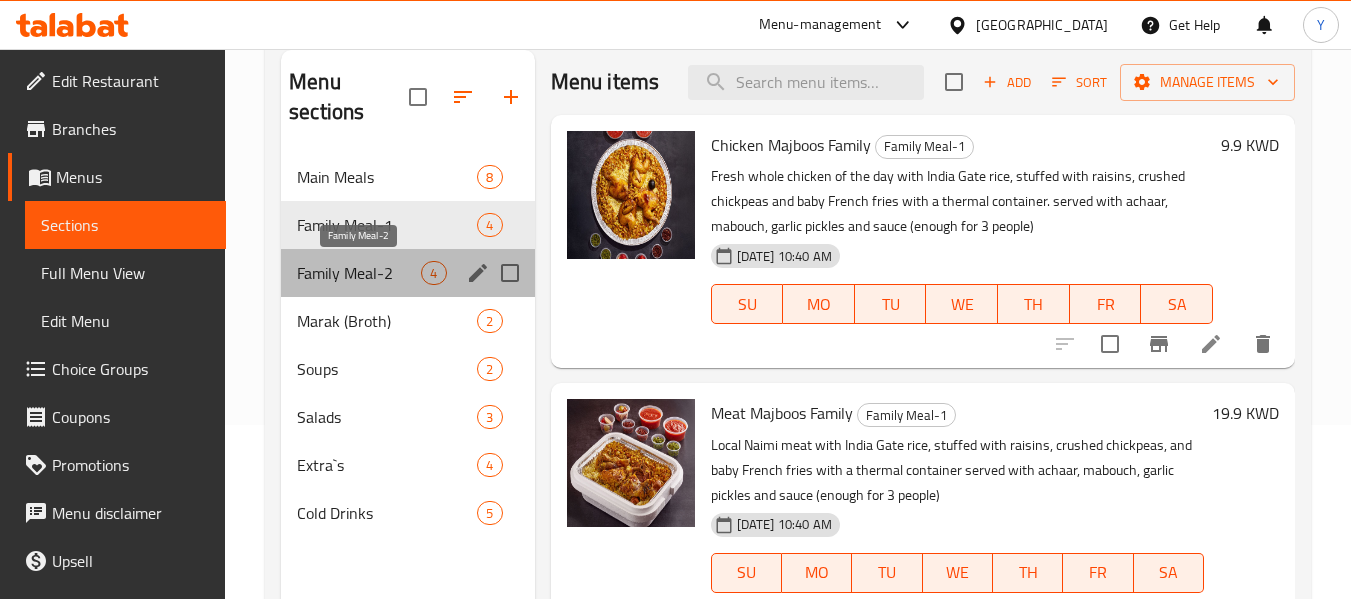 click on "Family Meal-2" at bounding box center (359, 273) 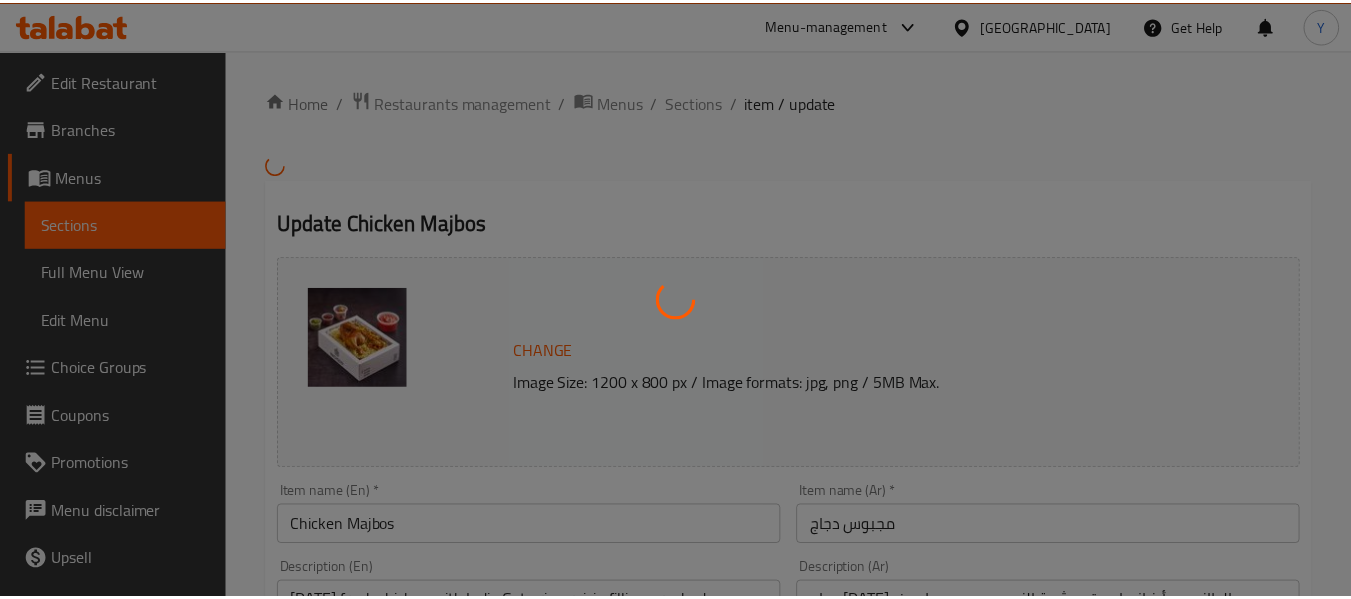 scroll, scrollTop: 0, scrollLeft: 0, axis: both 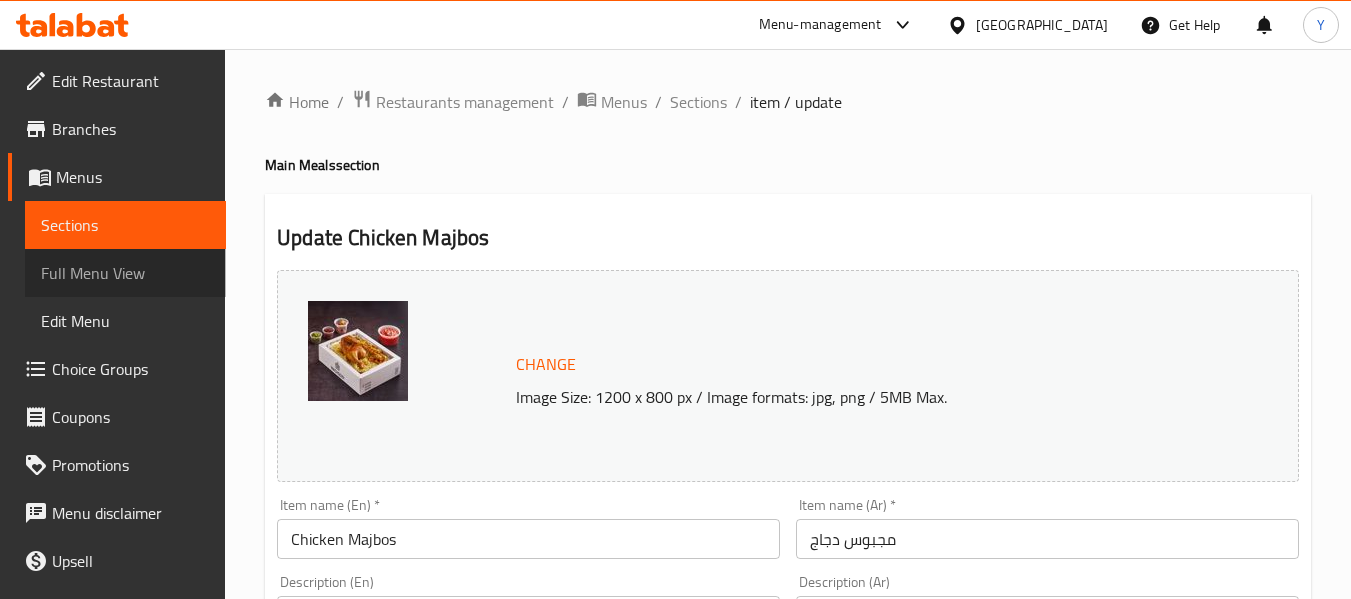 click on "Full Menu View" at bounding box center [125, 273] 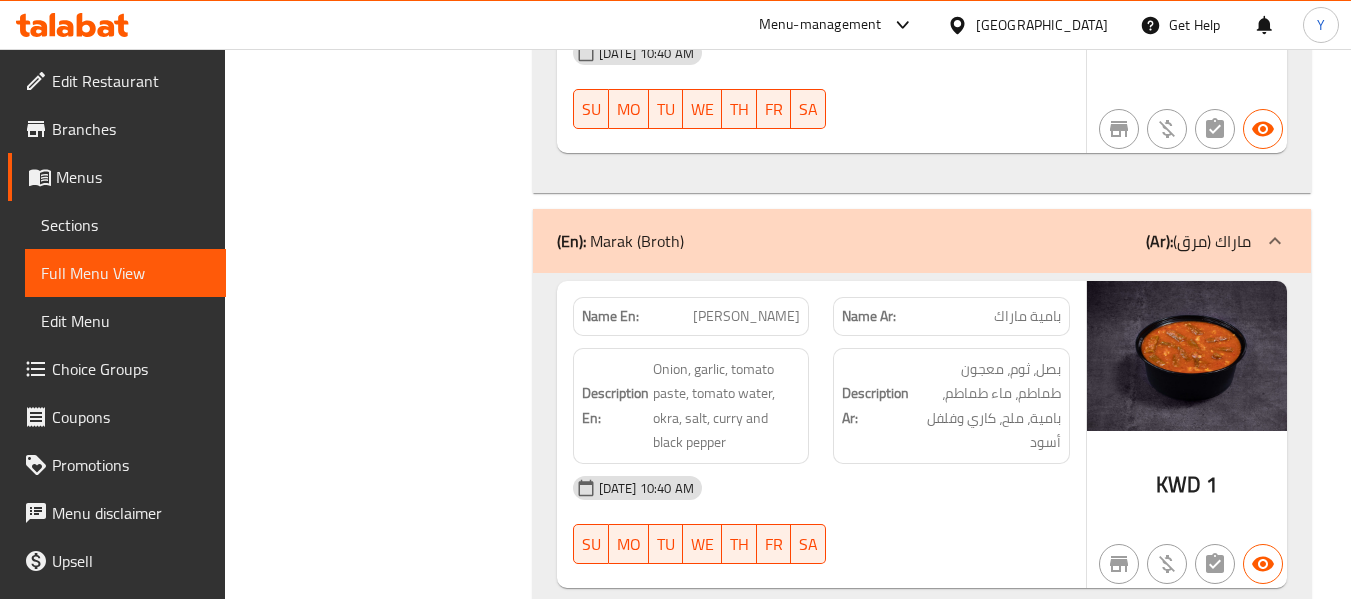 scroll, scrollTop: 6848, scrollLeft: 0, axis: vertical 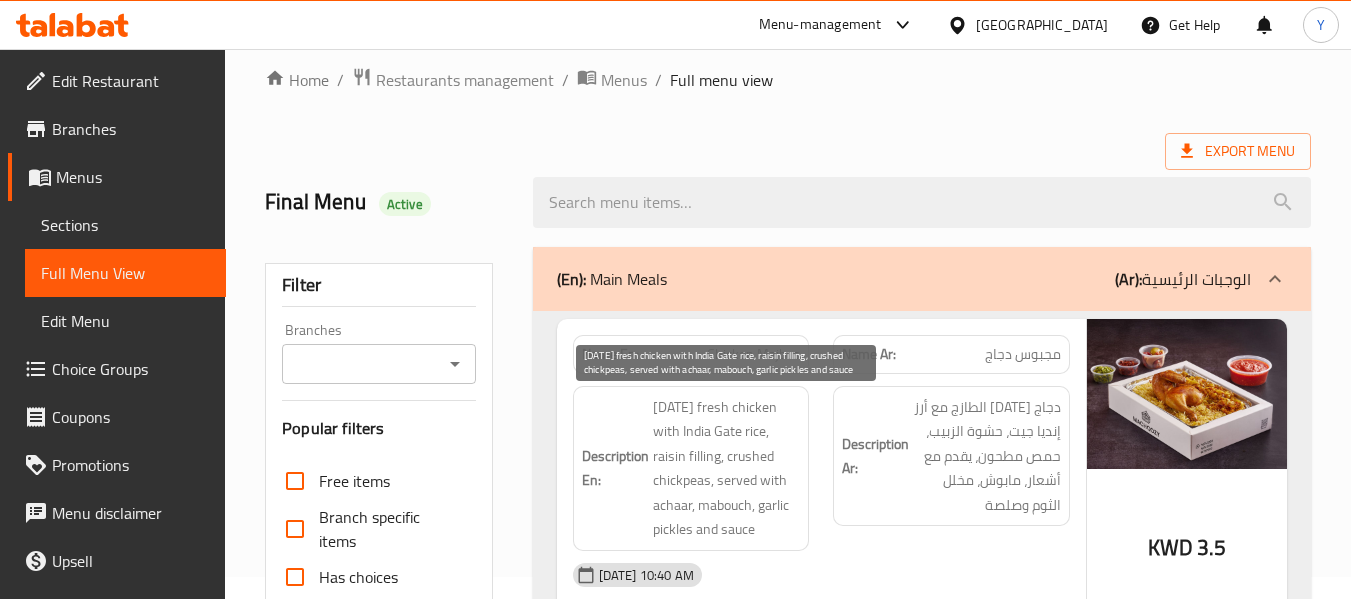 click on "[DATE] fresh chicken with India Gate rice, raisin filling, crushed chickpeas, served with achaar, mabouch, garlic pickles and sauce" at bounding box center [727, 468] 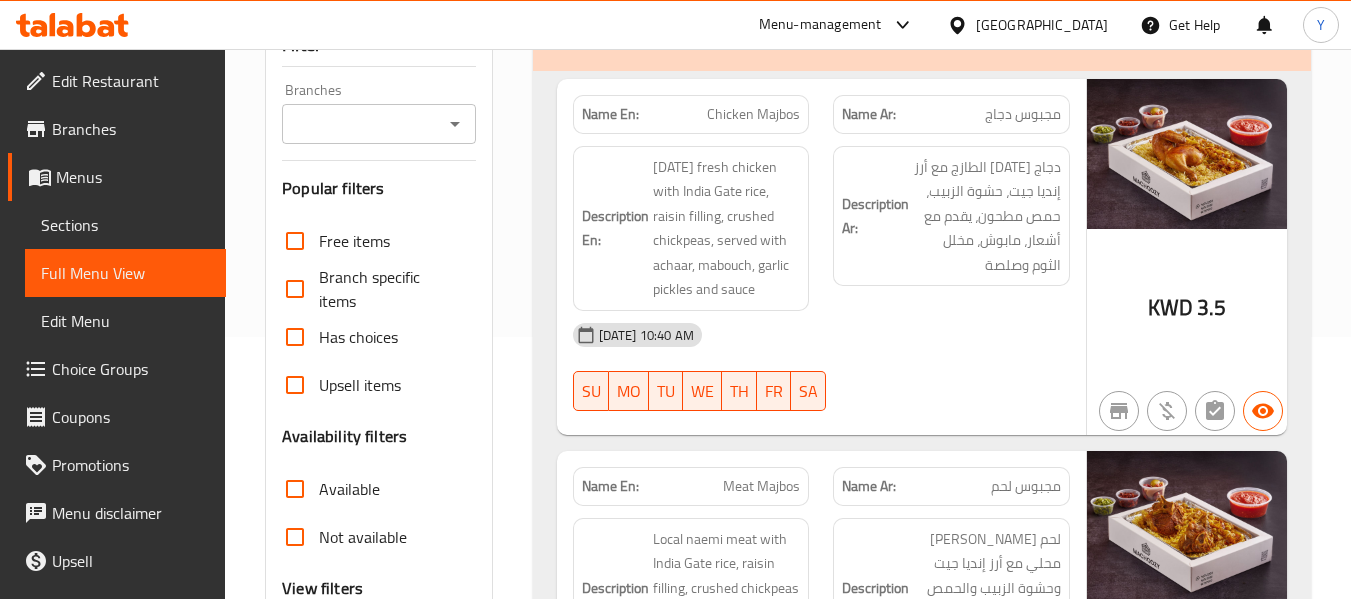 scroll, scrollTop: 302, scrollLeft: 0, axis: vertical 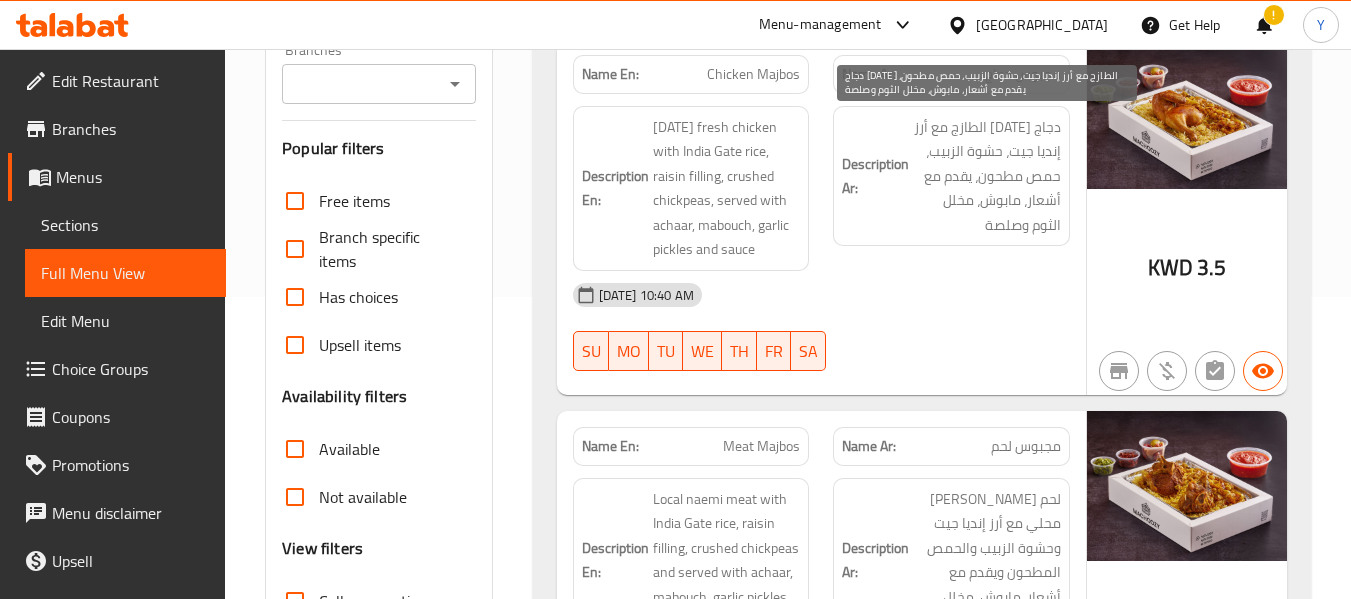 click on "دجاج اليوم الطازج مع أرز إنديا جيت، حشوة الزبيب، حمص مطحون، يقدم مع أشعار، مابوش، مخلل الثوم وصلصة" at bounding box center [987, 176] 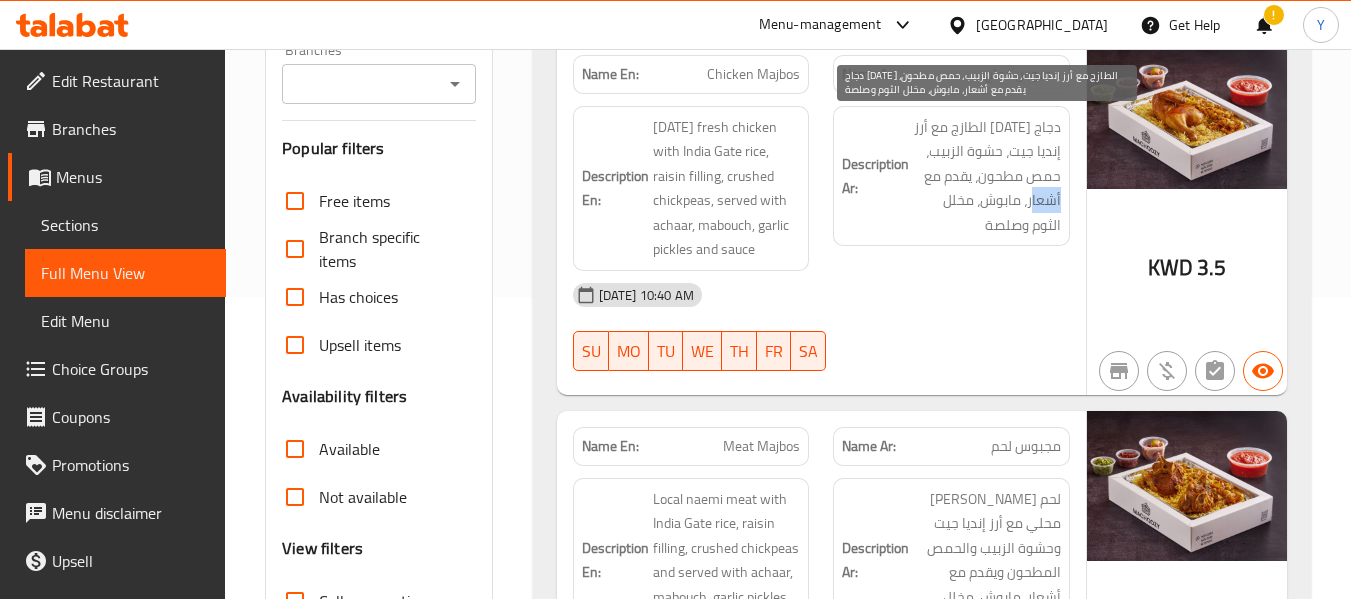 click on "دجاج اليوم الطازج مع أرز إنديا جيت، حشوة الزبيب، حمص مطحون، يقدم مع أشعار، مابوش، مخلل الثوم وصلصة" at bounding box center (987, 176) 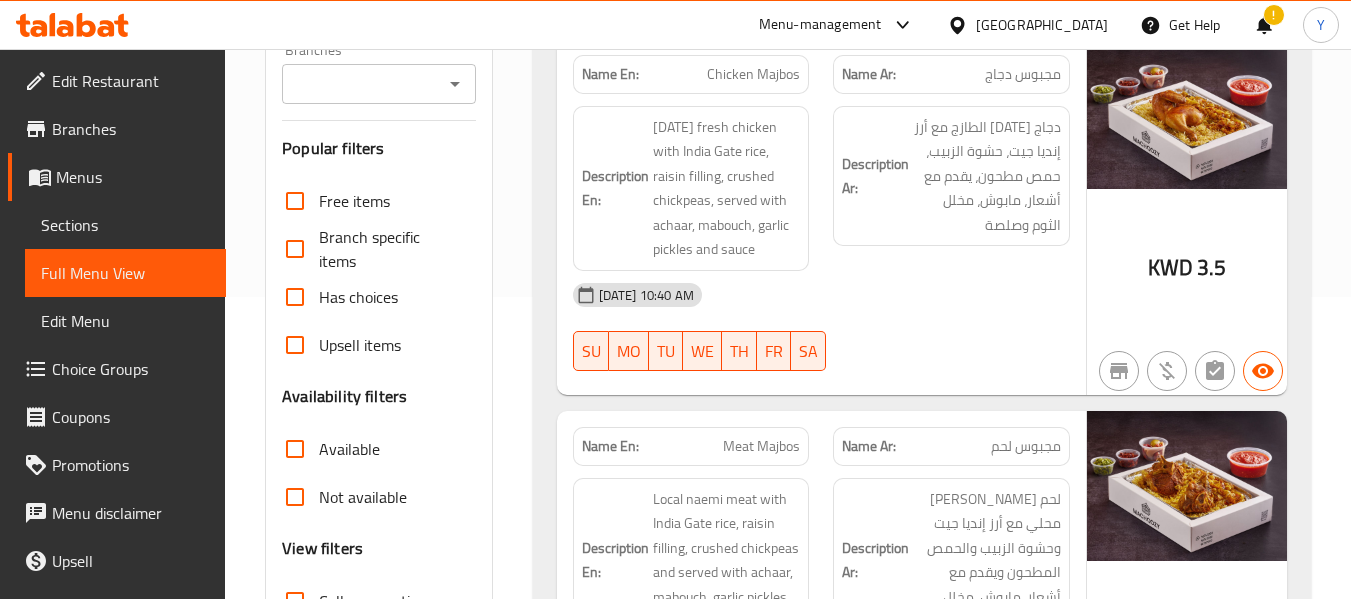 click on "[DATE] 10:40 AM" at bounding box center [821, 295] 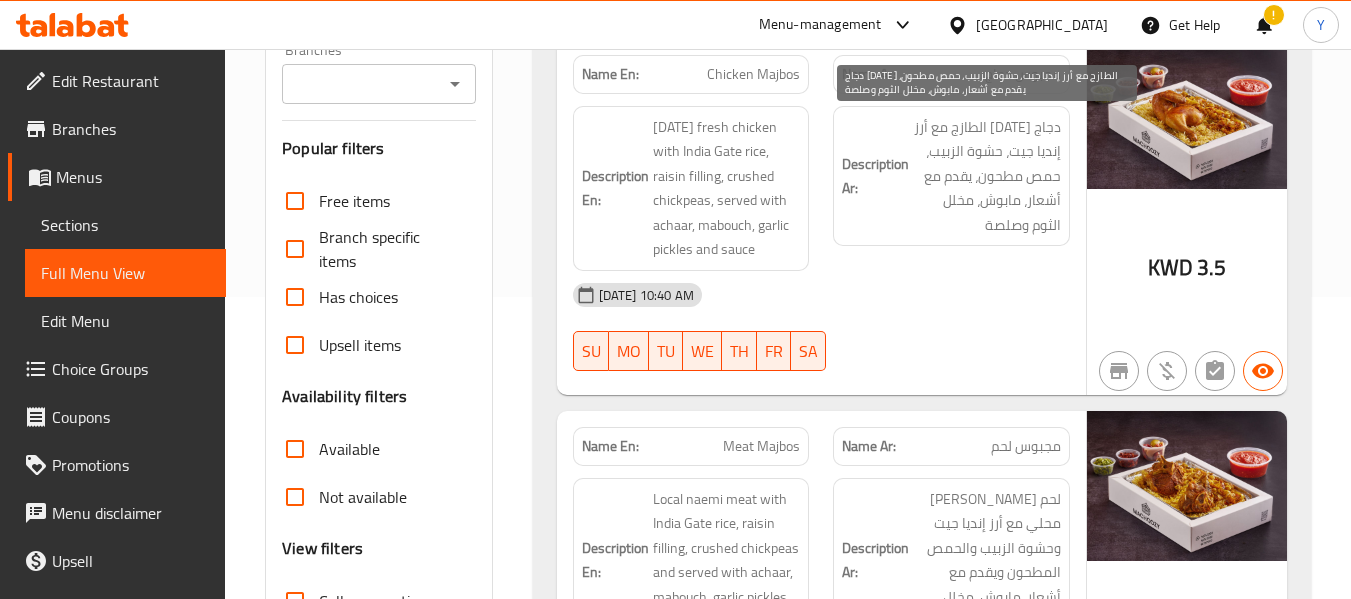 click on "دجاج اليوم الطازج مع أرز إنديا جيت، حشوة الزبيب، حمص مطحون، يقدم مع أشعار، مابوش، مخلل الثوم وصلصة" at bounding box center (987, 176) 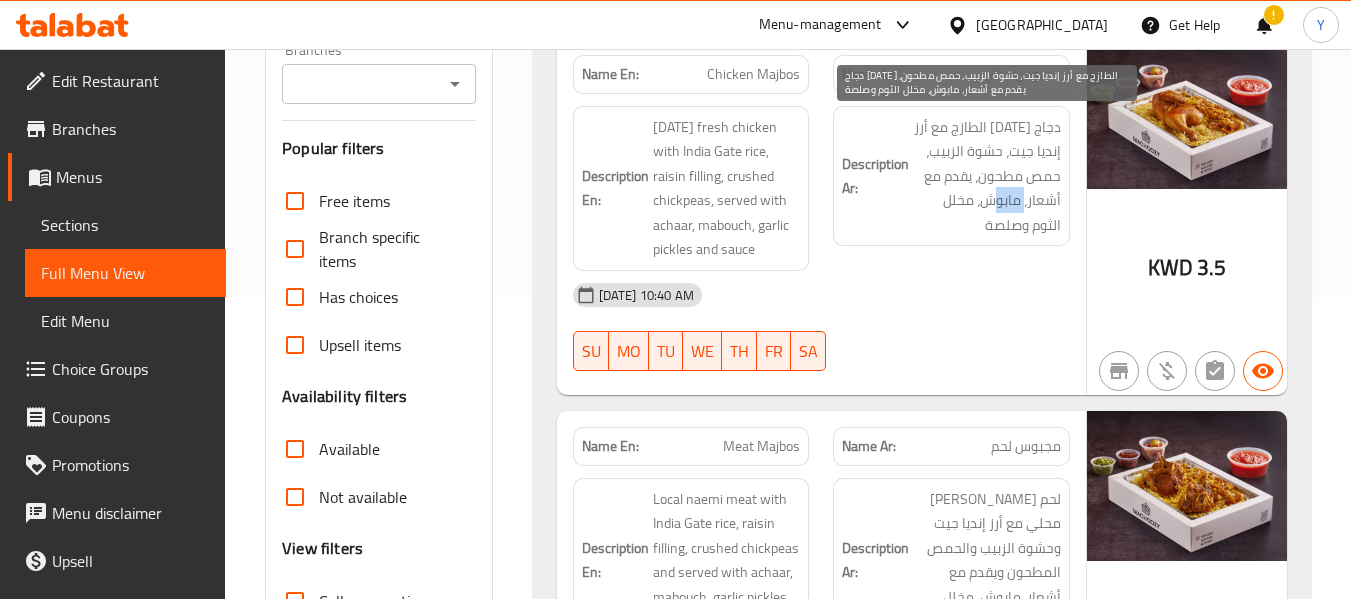 click on "دجاج اليوم الطازج مع أرز إنديا جيت، حشوة الزبيب، حمص مطحون، يقدم مع أشعار، مابوش، مخلل الثوم وصلصة" at bounding box center (987, 176) 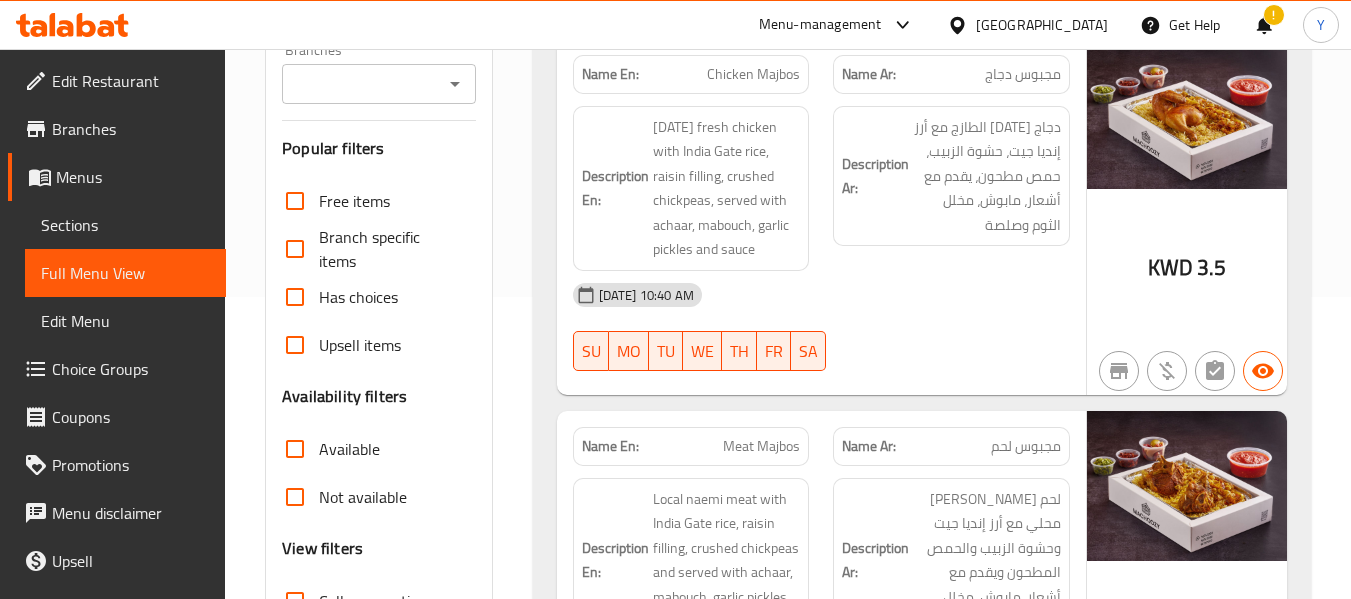 click on "Name En: Meat Majbos Name Ar: مجبوس لحم Description En: Local naemi meat with India Gate rice, raisin filling, crushed chickpeas and served with achaar, mabouch, garlic pickles and sauce Description Ar: لحم نعيمي محلي مع أرز إنديا جيت وحشوة الزبيب والحمص المطحون ويقدم مع أشعار، مابوش، مخلل الثوم والصلصة 13-07-2025 10:40 AM SU MO TU WE TH FR SA" at bounding box center (821, 589) 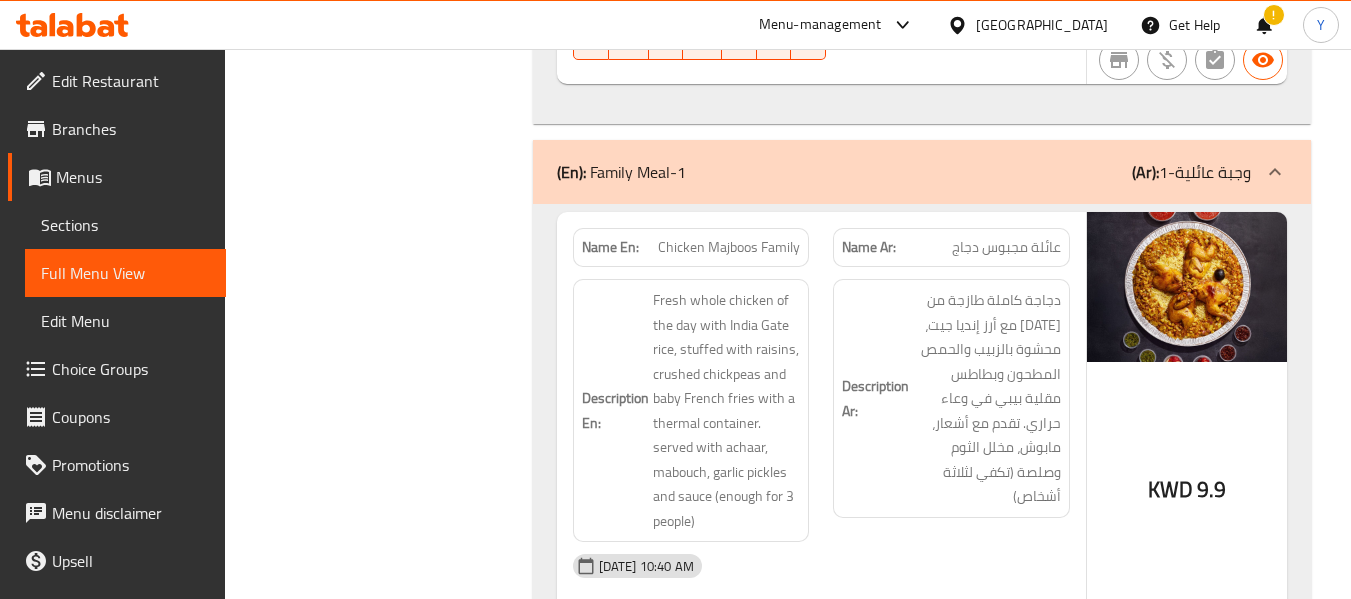 scroll, scrollTop: 3342, scrollLeft: 0, axis: vertical 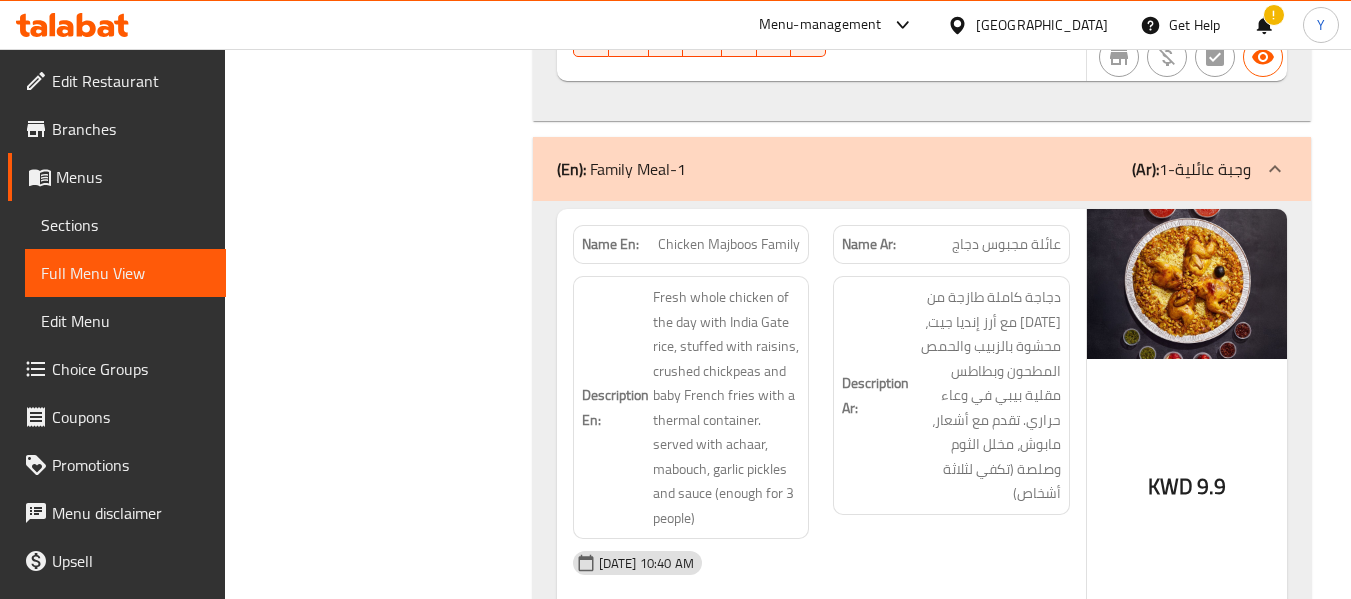 click on "عائلة مجبوس دجاج" at bounding box center [1023, -2966] 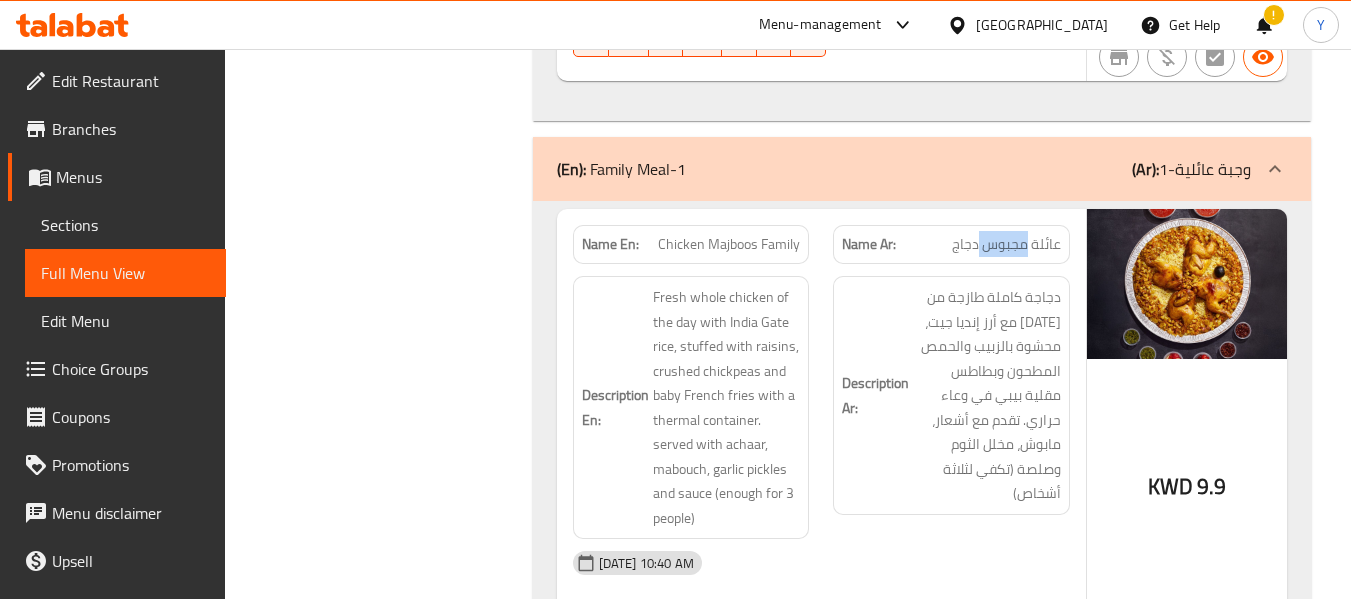click on "عائلة مجبوس دجاج" at bounding box center [1023, -2966] 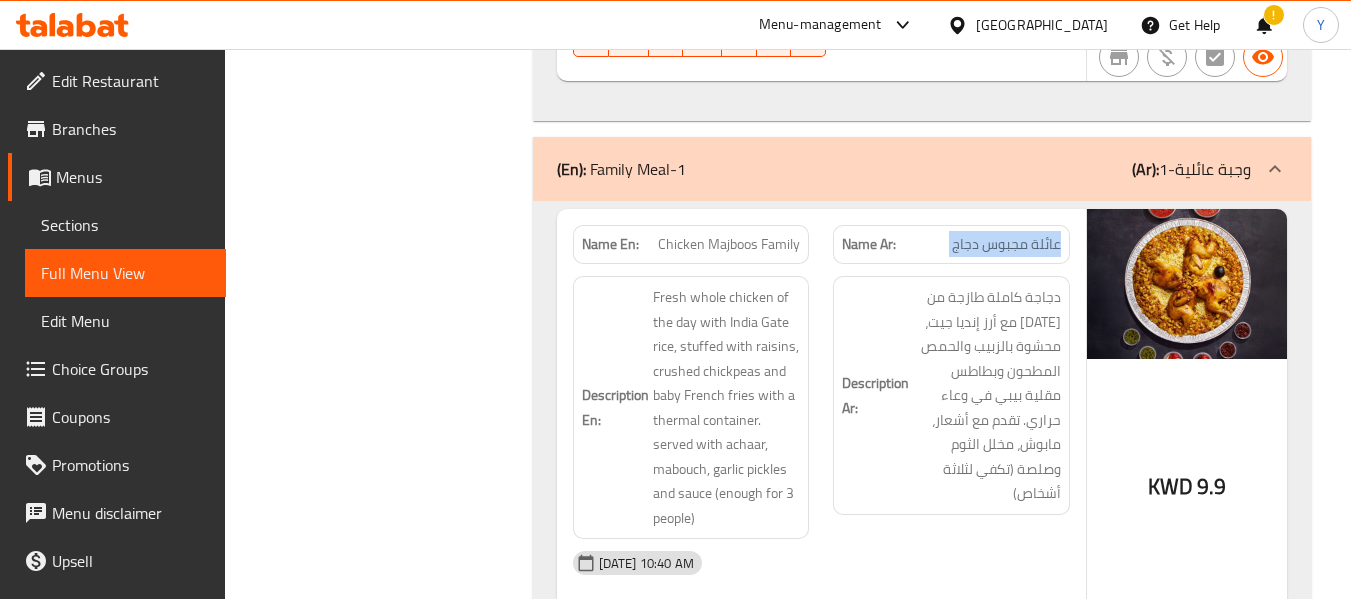 click on "عائلة مجبوس دجاج" at bounding box center [1023, -2966] 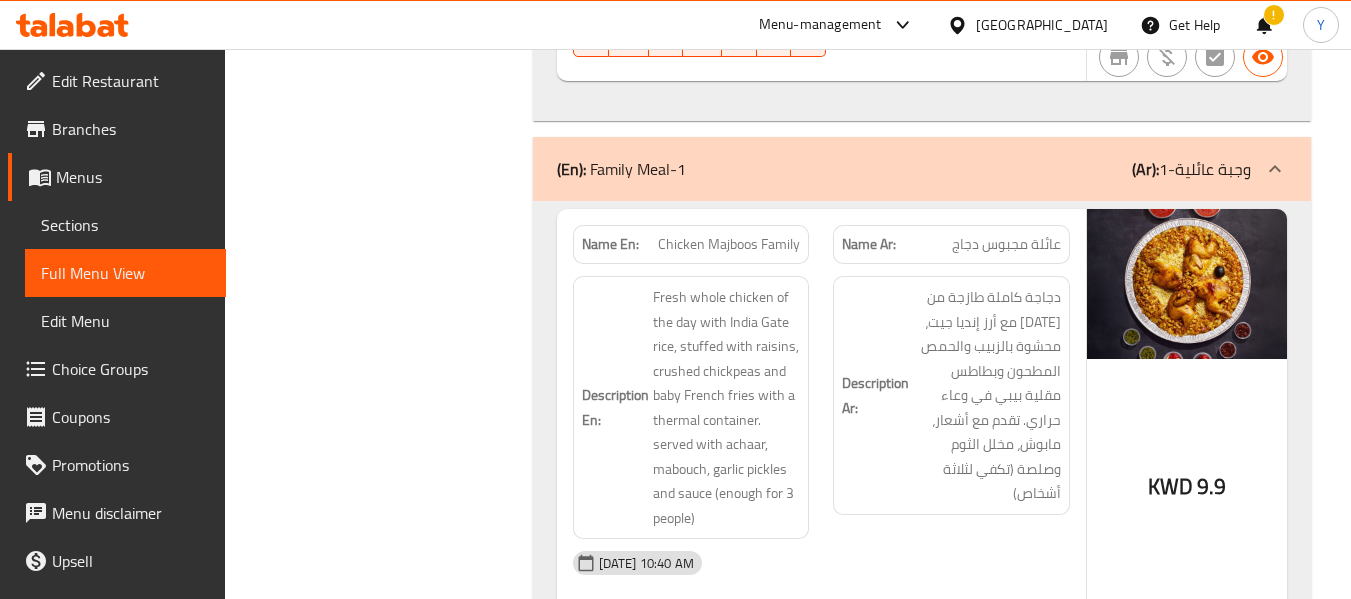 click on "Filter Branches Branches Popular filters Free items Branch specific items Has choices Upsell items Availability filters Available Not available View filters Collapse sections Collapse categories Collapse Choices" at bounding box center (386, 3014) 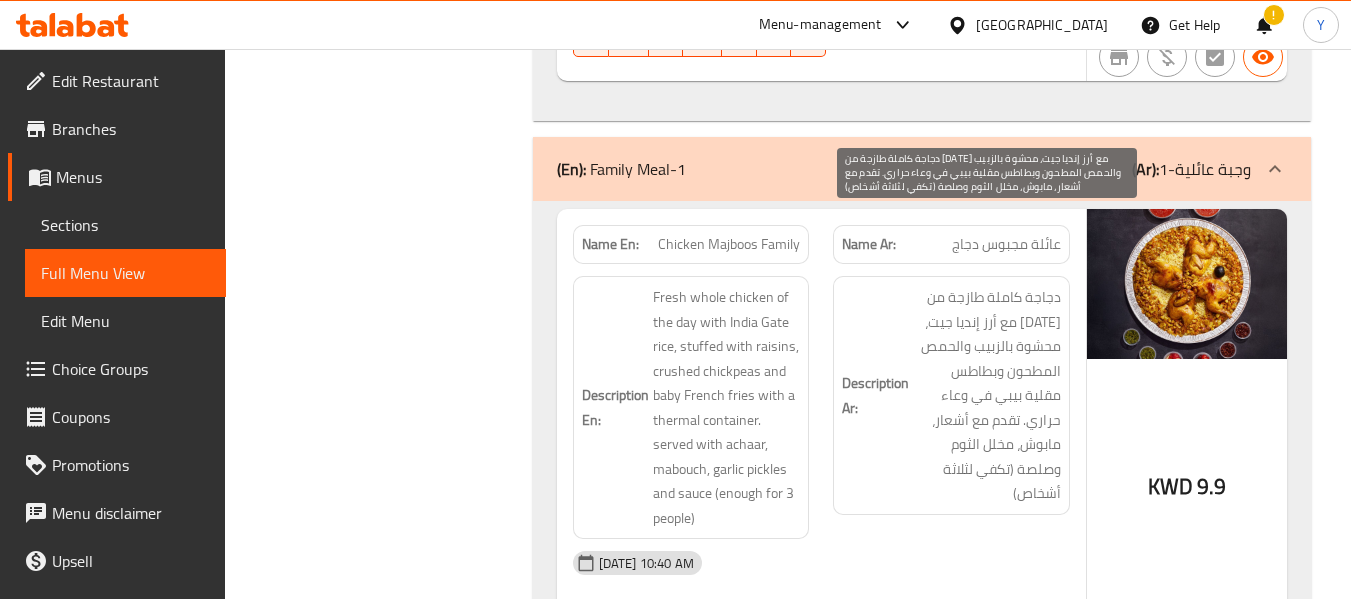 click on "دجاجة كاملة طازجة من اليوم مع أرز إنديا جيت، محشوة بالزبيب والحمص المطحون وبطاطس مقلية بيبي في وعاء حراري. تقدم مع أشعار، مابوش، مخلل الثوم وصلصة (تكفي لثلاثة أشخاص)" at bounding box center (987, 395) 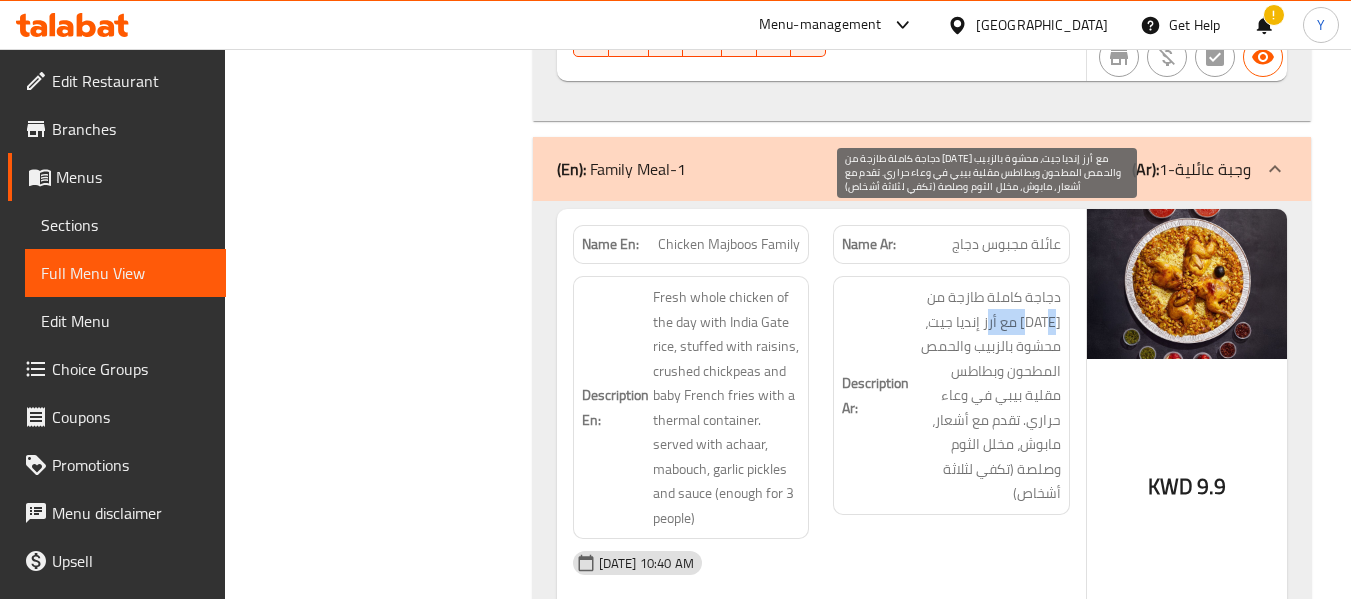 drag, startPoint x: 1036, startPoint y: 249, endPoint x: 996, endPoint y: 248, distance: 40.012497 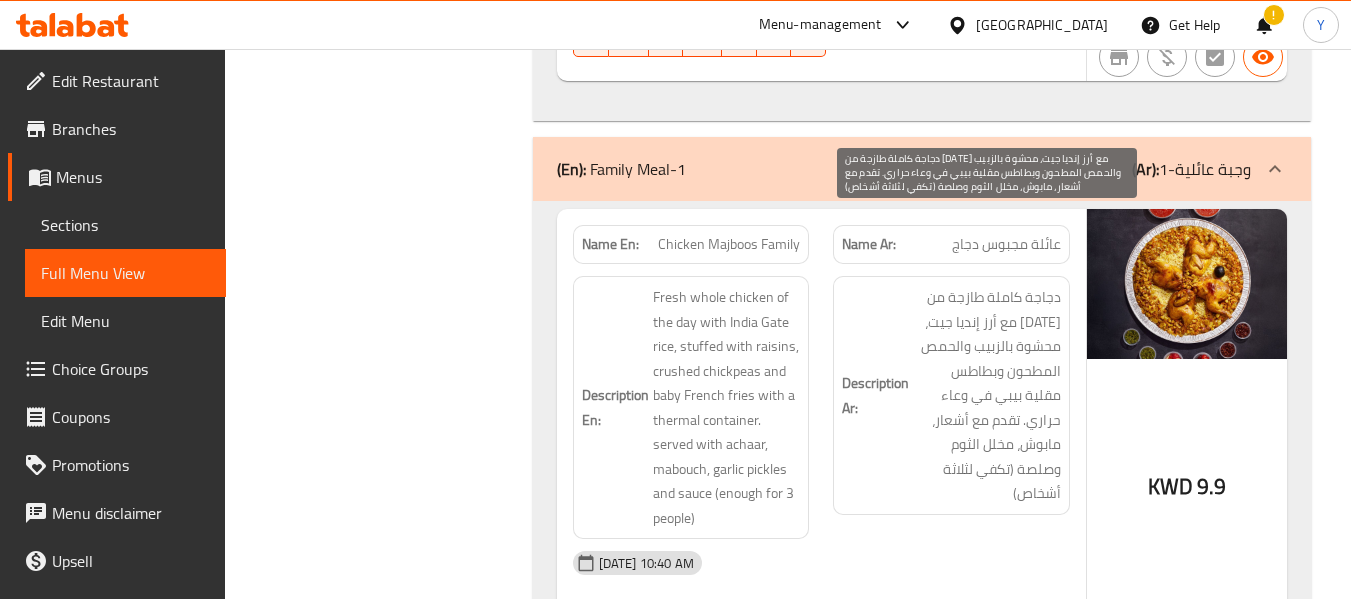 click on "دجاجة كاملة طازجة من اليوم مع أرز إنديا جيت، محشوة بالزبيب والحمص المطحون وبطاطس مقلية بيبي في وعاء حراري. تقدم مع أشعار، مابوش، مخلل الثوم وصلصة (تكفي لثلاثة أشخاص)" at bounding box center (987, 395) 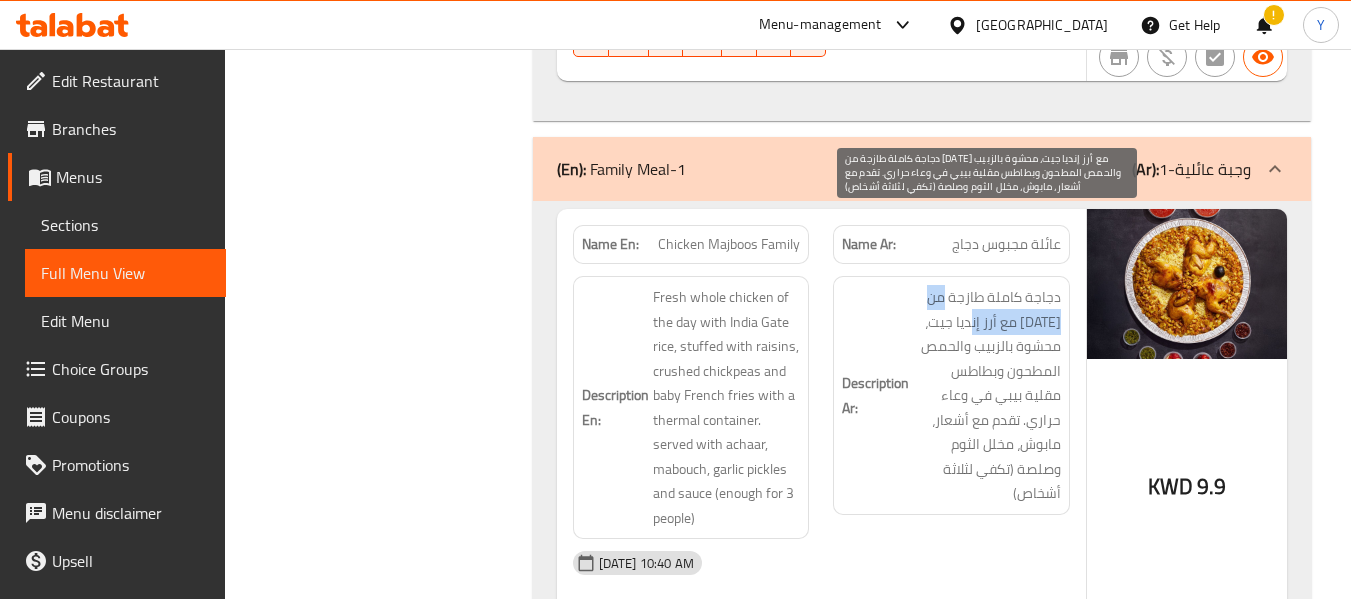 drag, startPoint x: 950, startPoint y: 220, endPoint x: 975, endPoint y: 241, distance: 32.649654 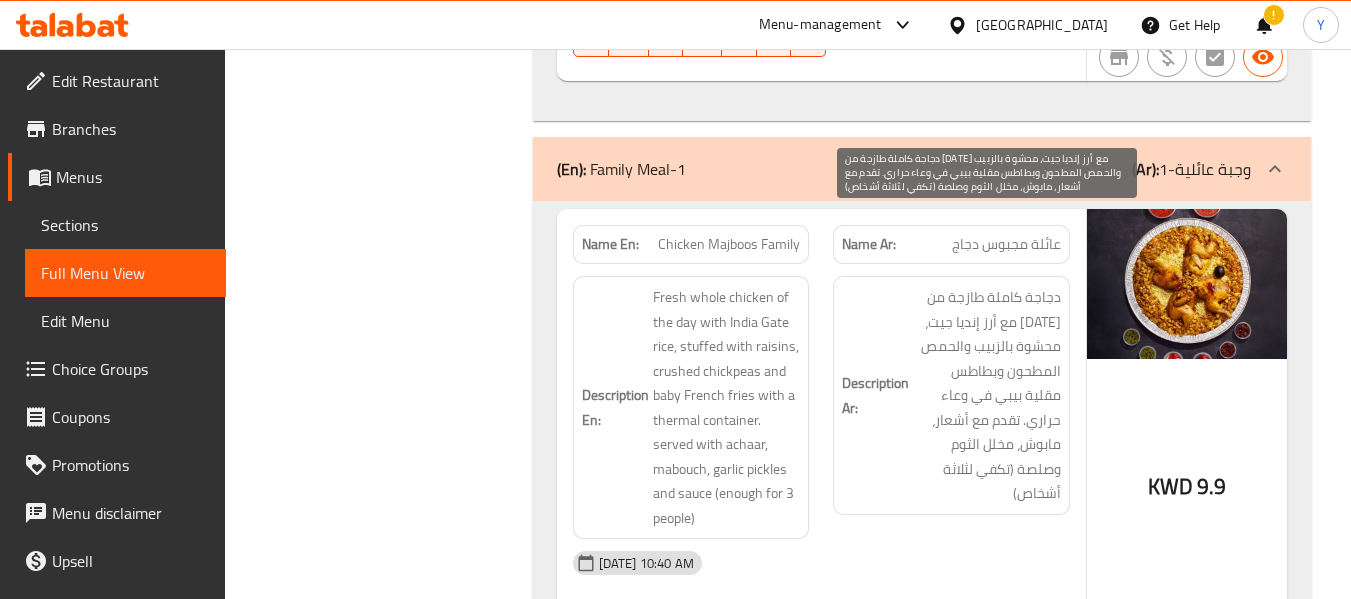 click on "دجاجة كاملة طازجة من اليوم مع أرز إنديا جيت، محشوة بالزبيب والحمص المطحون وبطاطس مقلية بيبي في وعاء حراري. تقدم مع أشعار، مابوش، مخلل الثوم وصلصة (تكفي لثلاثة أشخاص)" at bounding box center [987, 395] 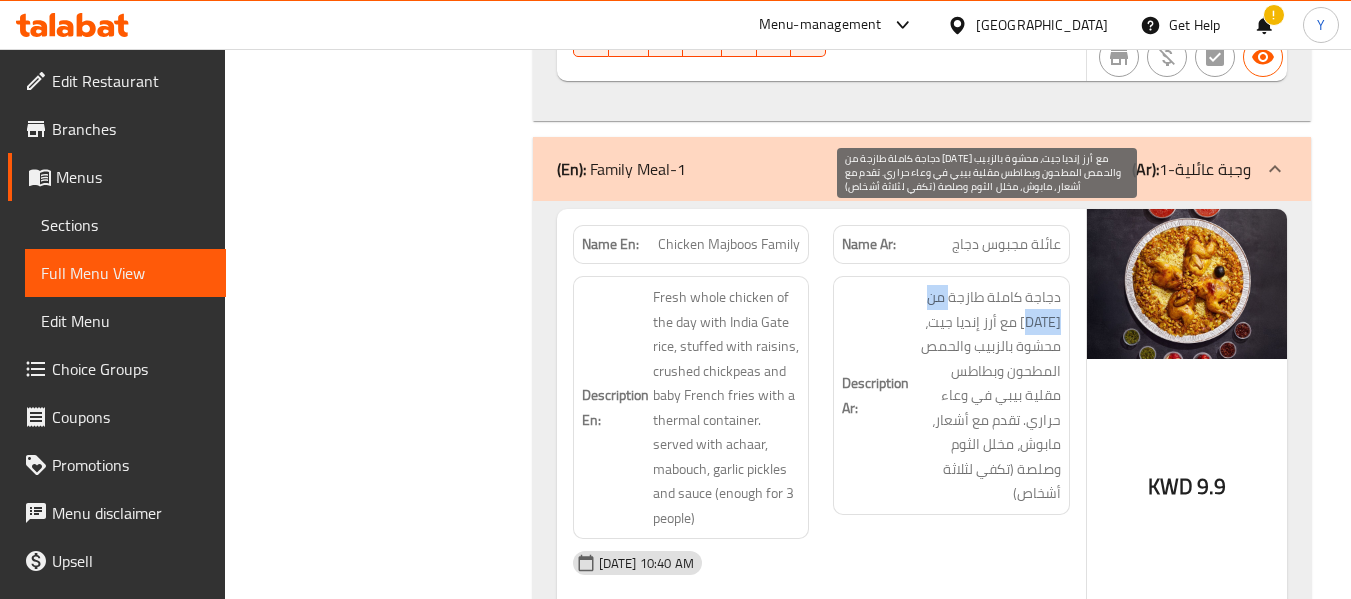 drag, startPoint x: 951, startPoint y: 220, endPoint x: 1032, endPoint y: 245, distance: 84.77028 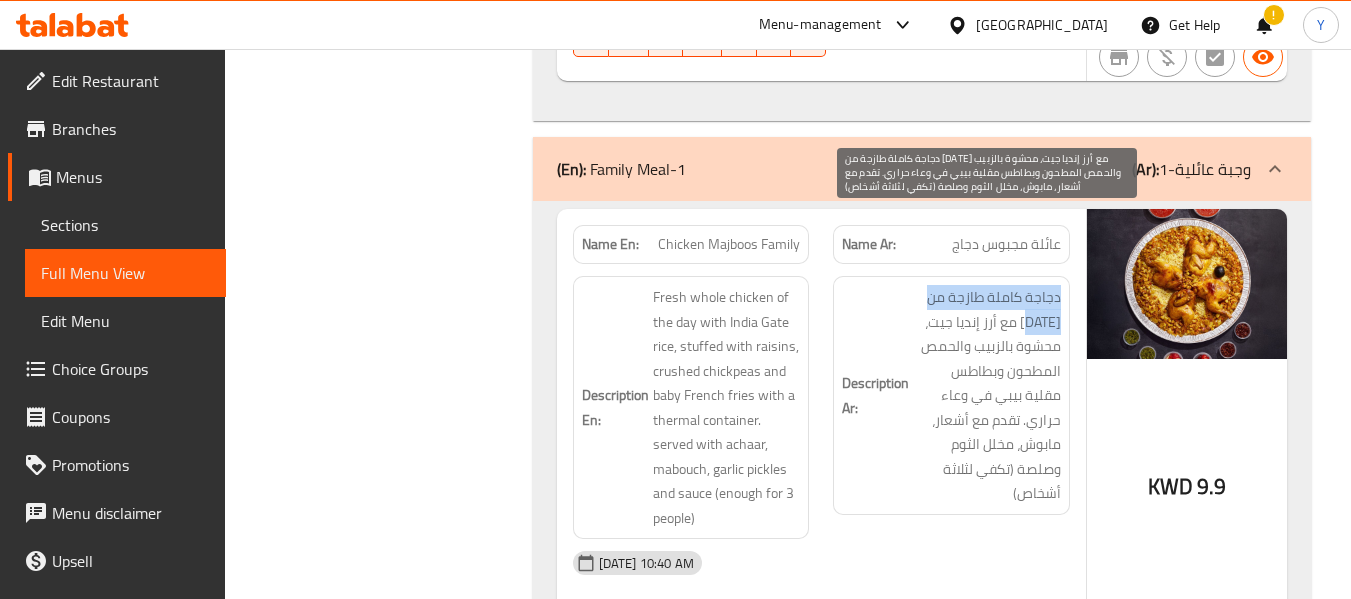 drag, startPoint x: 1061, startPoint y: 214, endPoint x: 1032, endPoint y: 254, distance: 49.40648 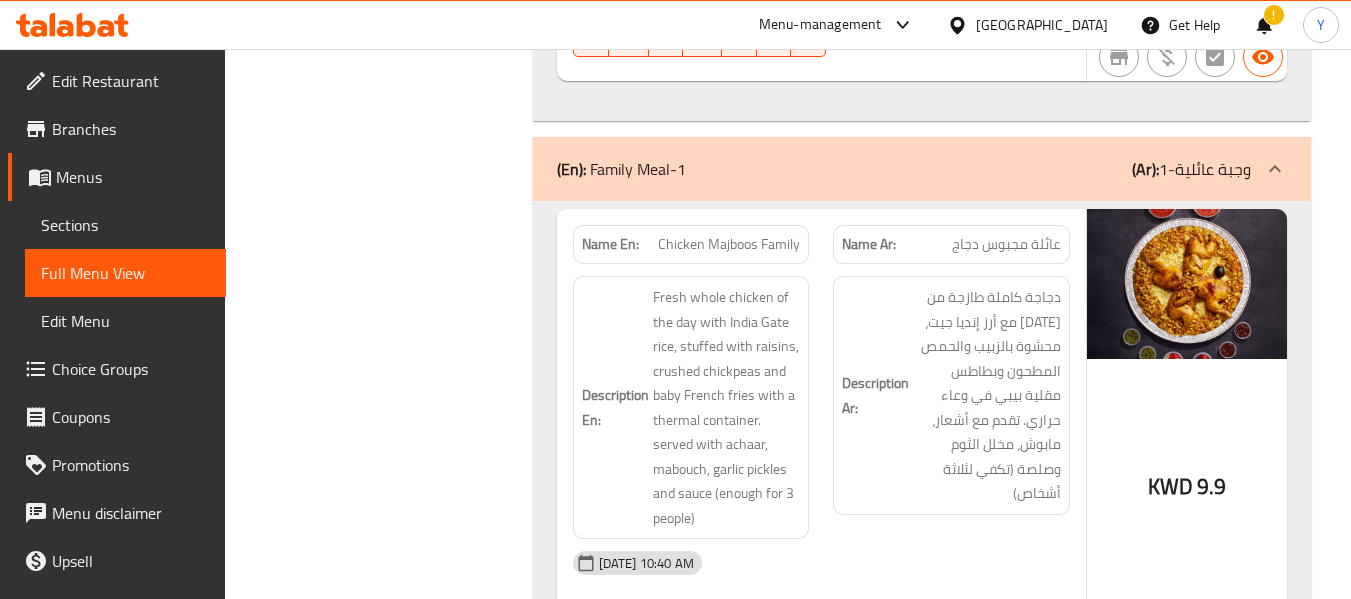 click on "Name En: Chicken Majboos Family Name Ar: عائلة مجبوس دجاج Description En: Fresh whole chicken of the day with India Gate rice, stuffed with raisins, crushed chickpeas and baby French fries with a thermal container. served with achaar, mabouch, garlic pickles and sauce (enough for 3 people) Description Ar: دجاجة كاملة طازجة من اليوم مع أرز إنديا جيت، محشوة بالزبيب والحمص المطحون وبطاطس مقلية بيبي في وعاء حراري. تقدم مع أشعار، مابوش، مخلل الثوم وصلصة (تكفي لثلاثة أشخاص) 13-07-2025 10:40 AM SU MO TU WE TH FR SA KWD 9.9 Name En: Meat Majboos Family Name Ar: عائلة مجبوس اللحم Description En: Local Naimi meat with India Gate rice, stuffed with raisins, crushed chickpeas, and baby French fries with a thermal container served with achaar, mabouch, garlic pickles and sauce (enough for 3 people) Description Ar: 13-07-2025 10:40 AM SU MO TU WE TH FR SA KWD SU" at bounding box center [922, -1444] 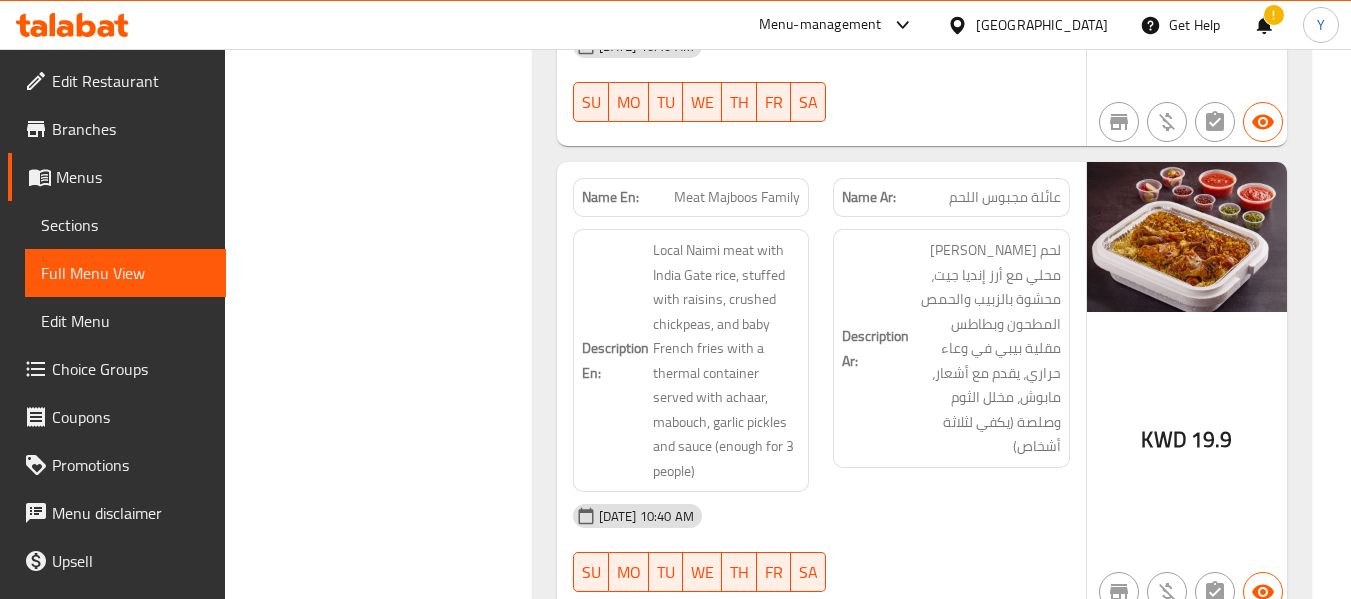 scroll, scrollTop: 3862, scrollLeft: 0, axis: vertical 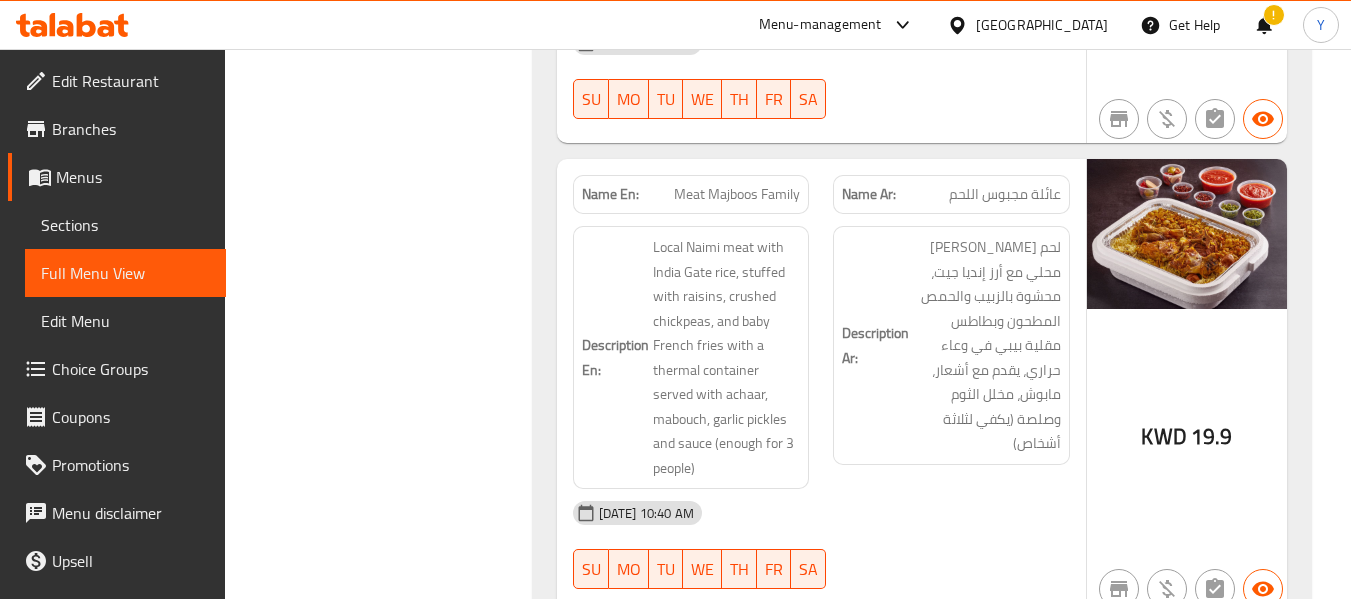 click on "Filter Branches Branches Popular filters Free items Branch specific items Has choices Upsell items Availability filters Available Not available View filters Collapse sections Collapse categories Collapse Choices" at bounding box center [386, 2494] 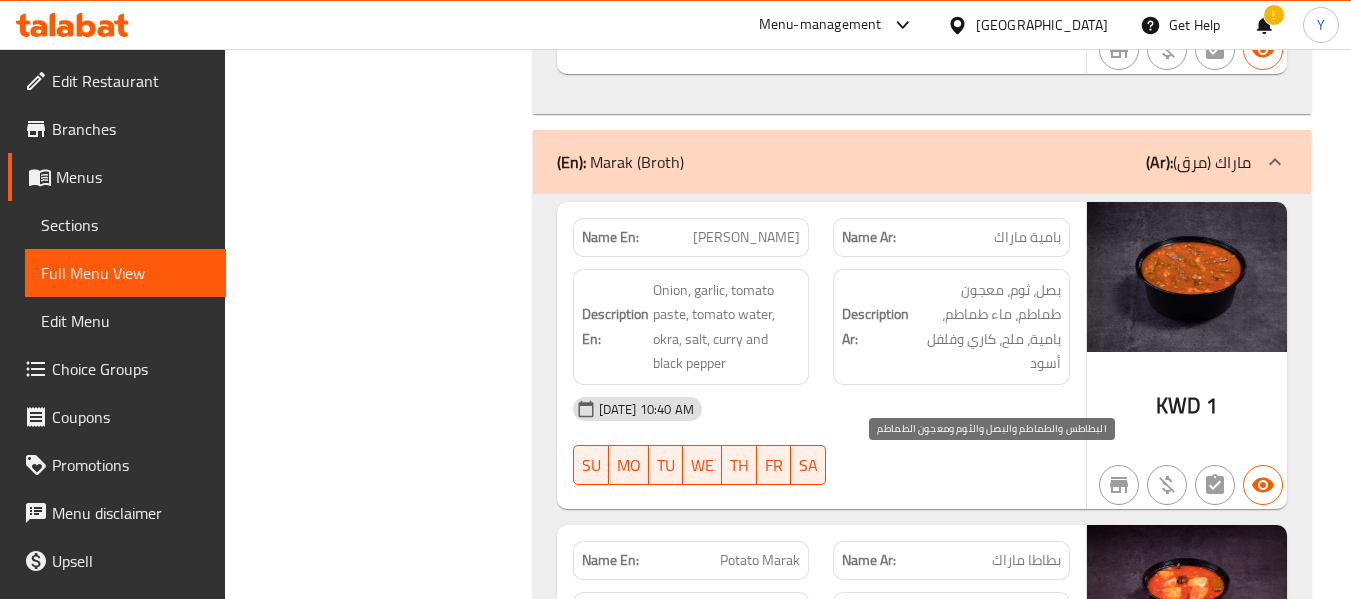 scroll, scrollTop: 7022, scrollLeft: 0, axis: vertical 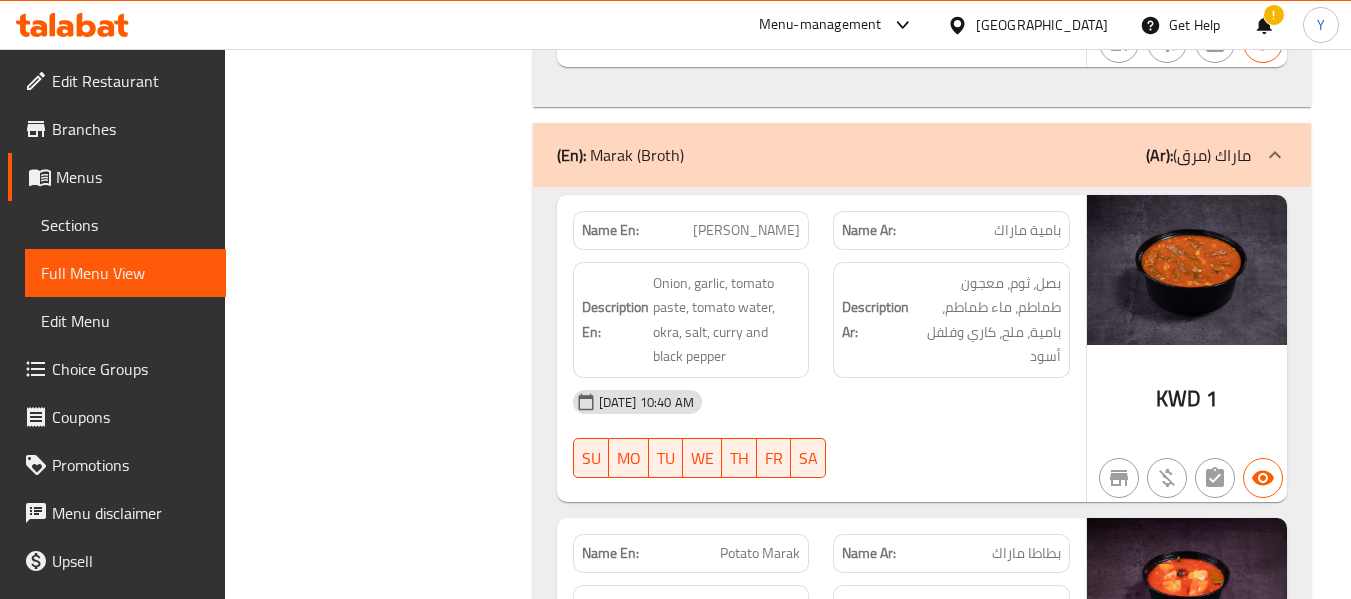 click on "بطاطا ماراك" at bounding box center (1026, -6274) 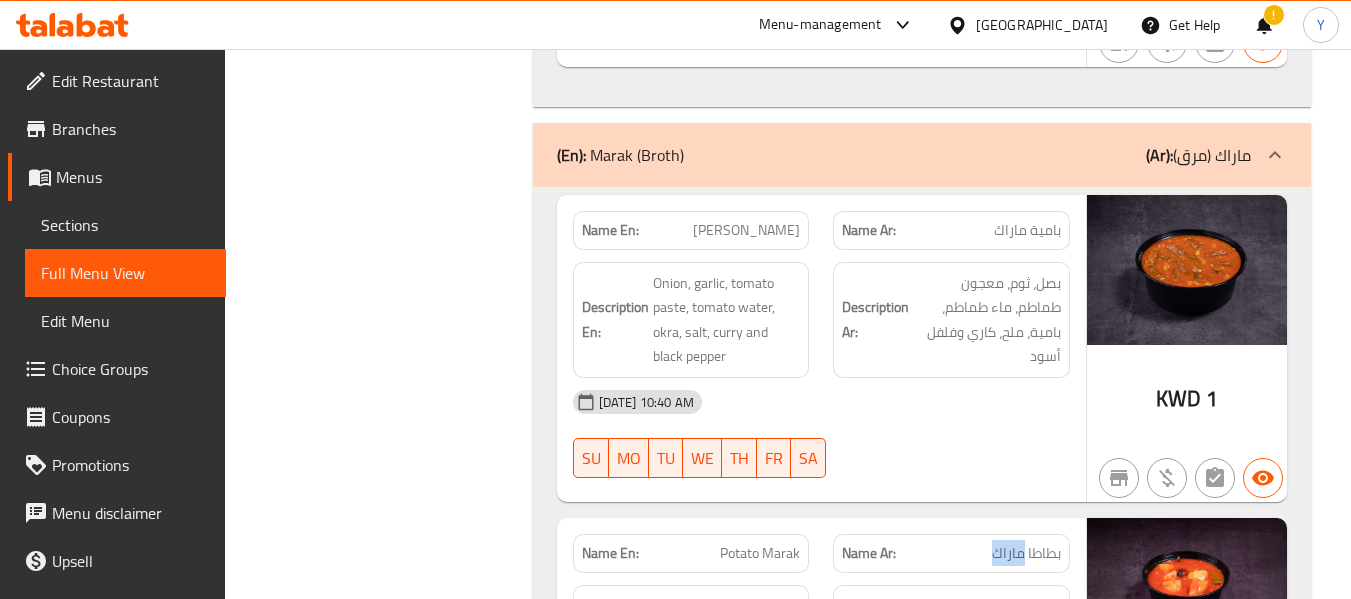 click on "بطاطا ماراك" at bounding box center [1026, -6274] 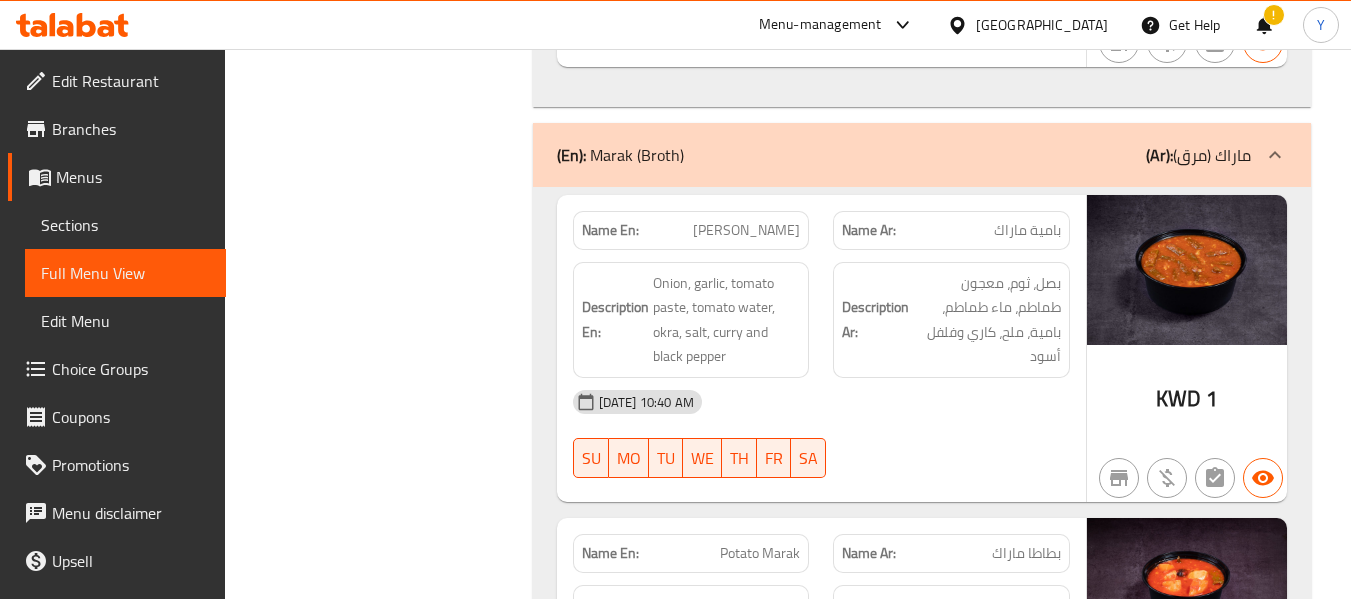 click on "Filter Branches Branches Popular filters Free items Branch specific items Has choices Upsell items Availability filters Available Not available View filters Collapse sections Collapse categories Collapse Choices" at bounding box center (386, -666) 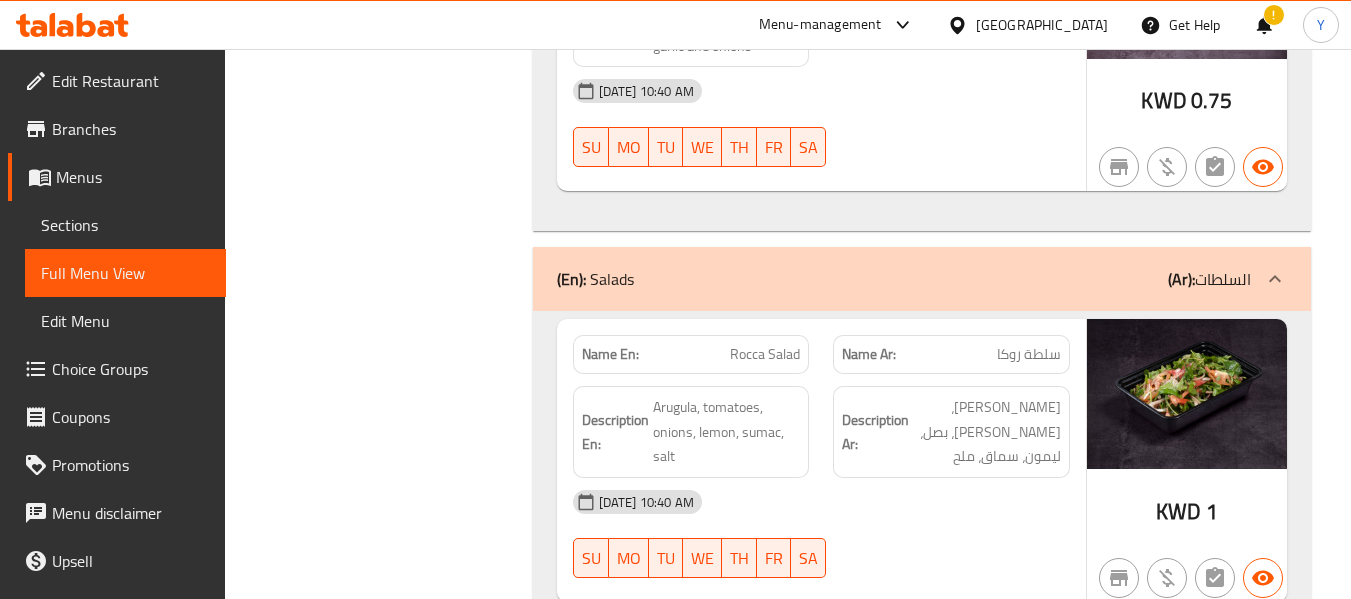 scroll, scrollTop: 8342, scrollLeft: 0, axis: vertical 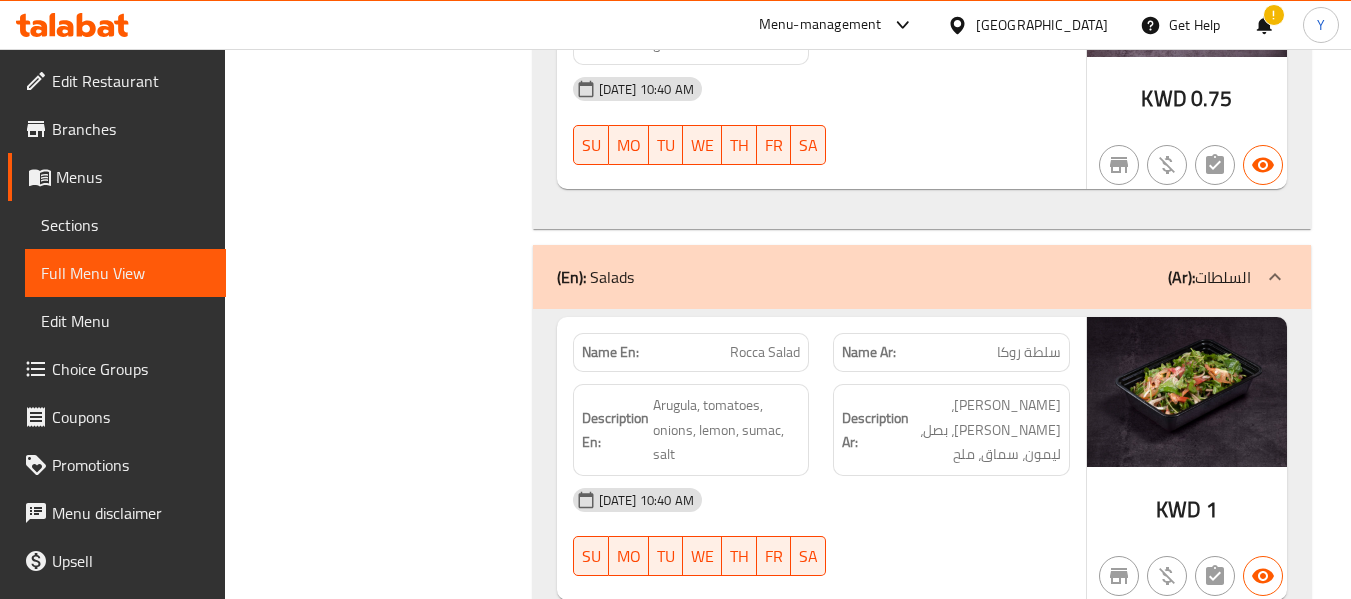 click on "سلطة روكا" at bounding box center (1023, -7966) 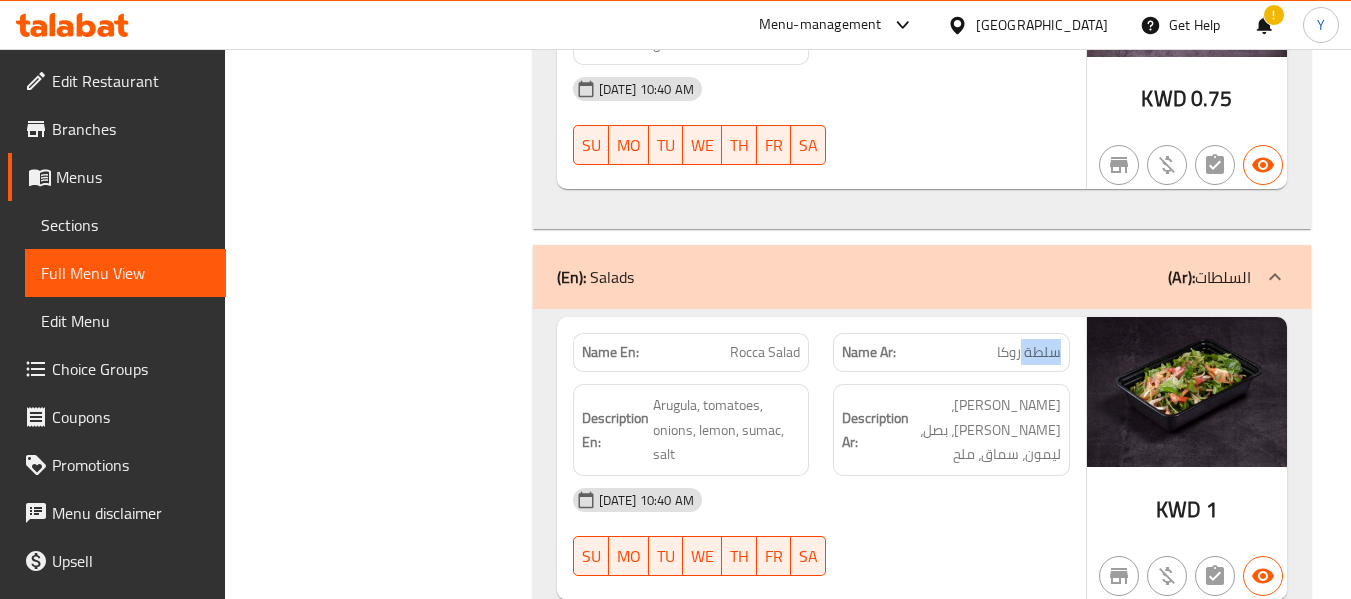 click on "سلطة روكا" at bounding box center [1023, -7966] 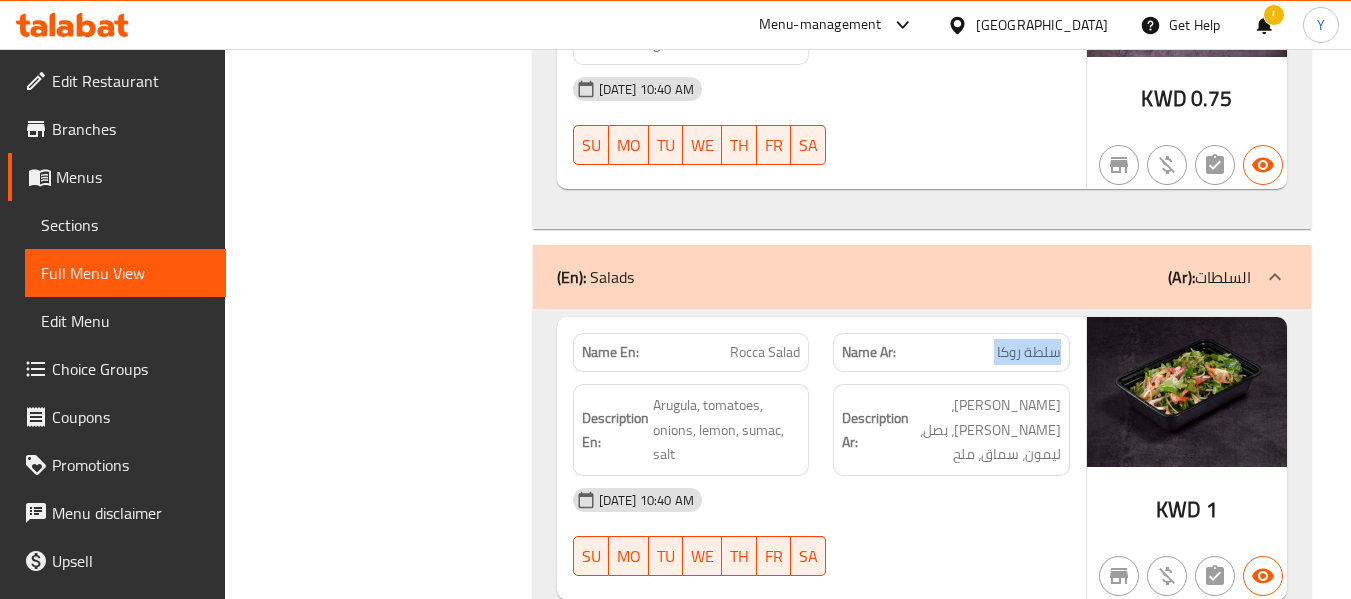 click on "سلطة روكا" at bounding box center (1023, -7966) 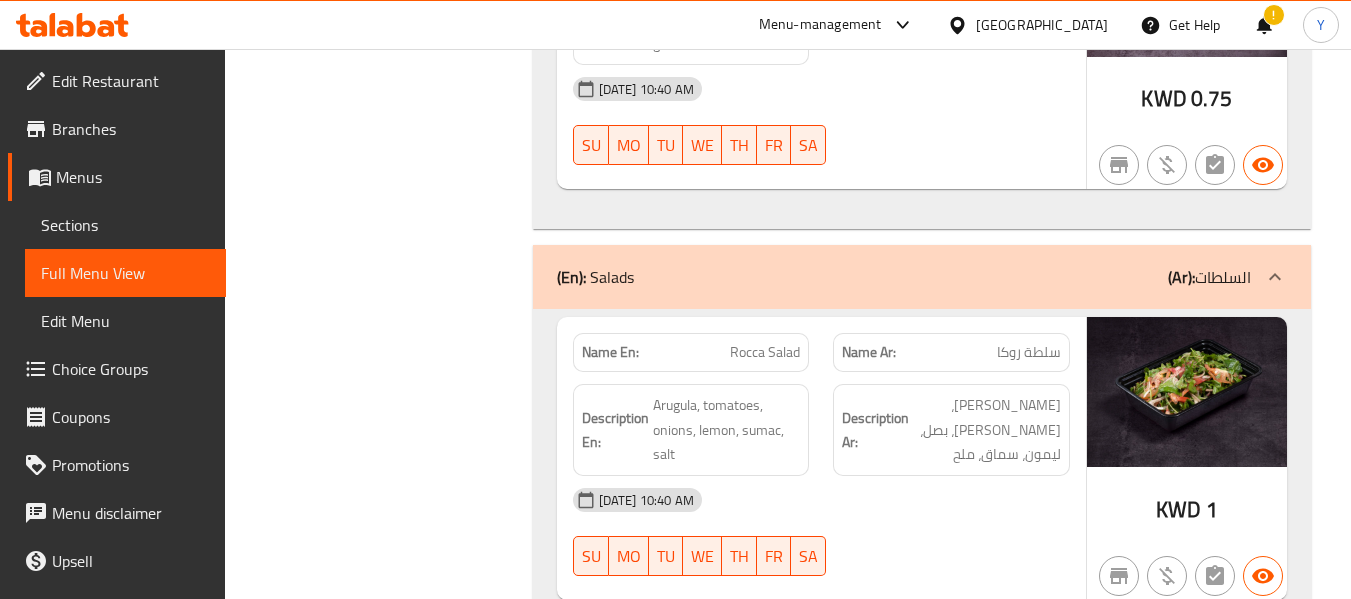 click on "Filter Branches Branches Popular filters Free items Branch specific items Has choices Upsell items Availability filters Available Not available View filters Collapse sections Collapse categories Collapse Choices" at bounding box center [386, -1986] 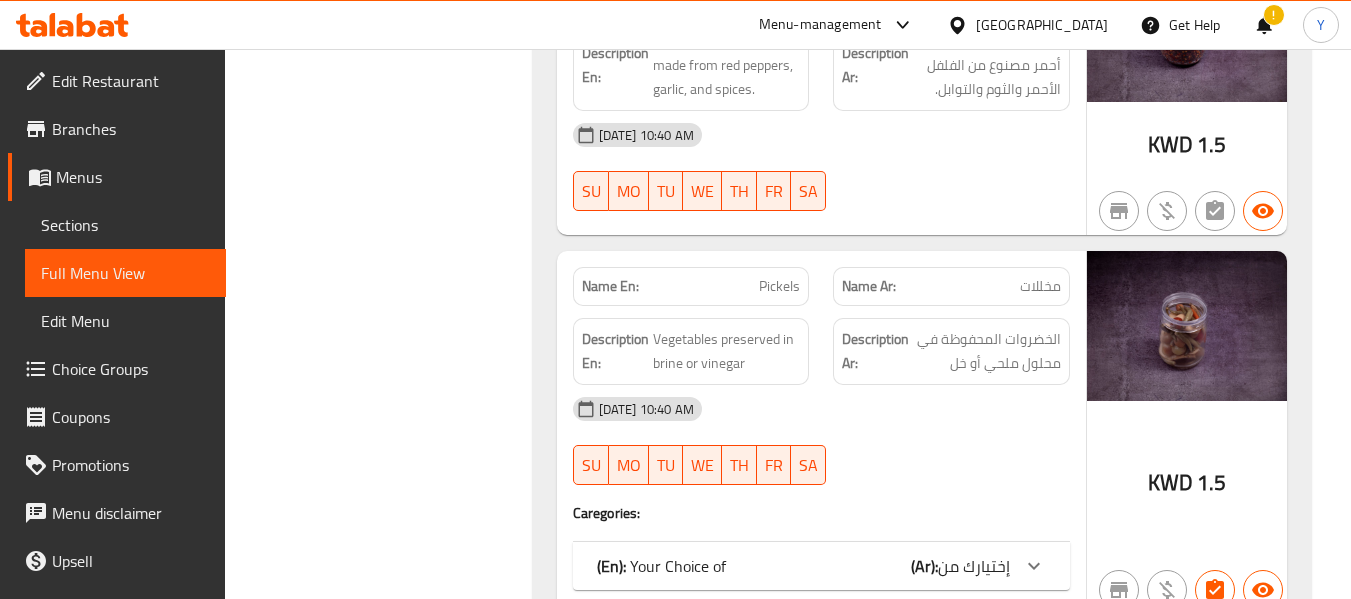 scroll, scrollTop: 10102, scrollLeft: 0, axis: vertical 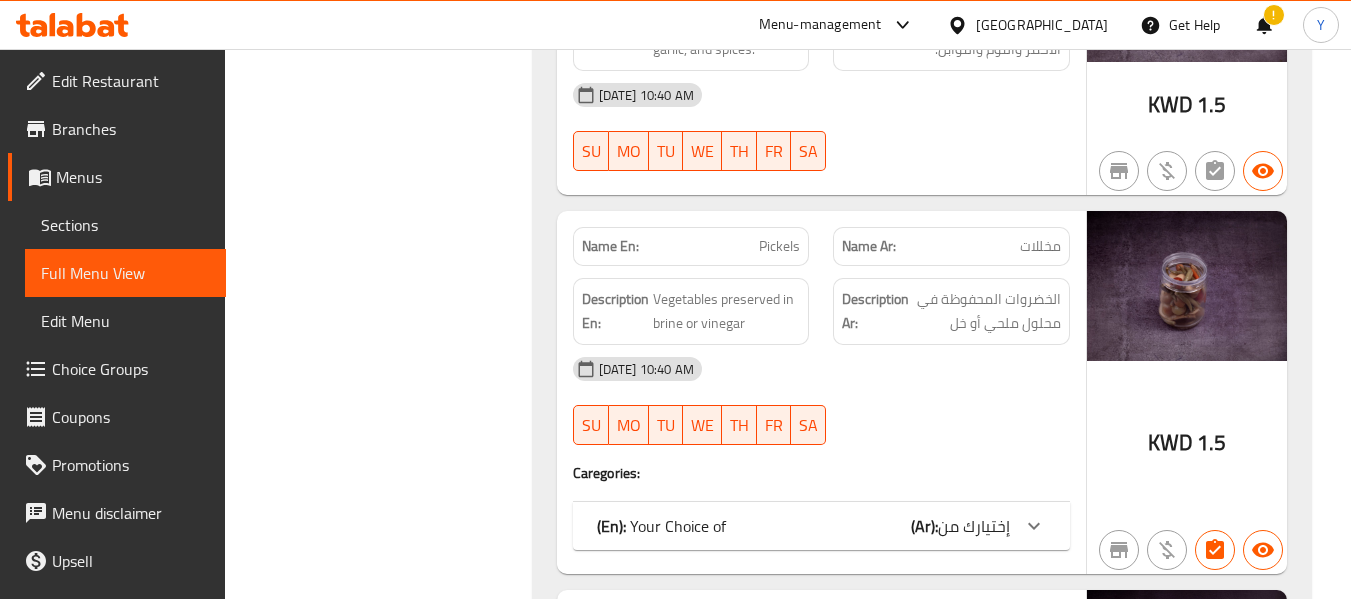 click on "(En):   Your Choice of (Ar): إختيارك من" at bounding box center [803, 526] 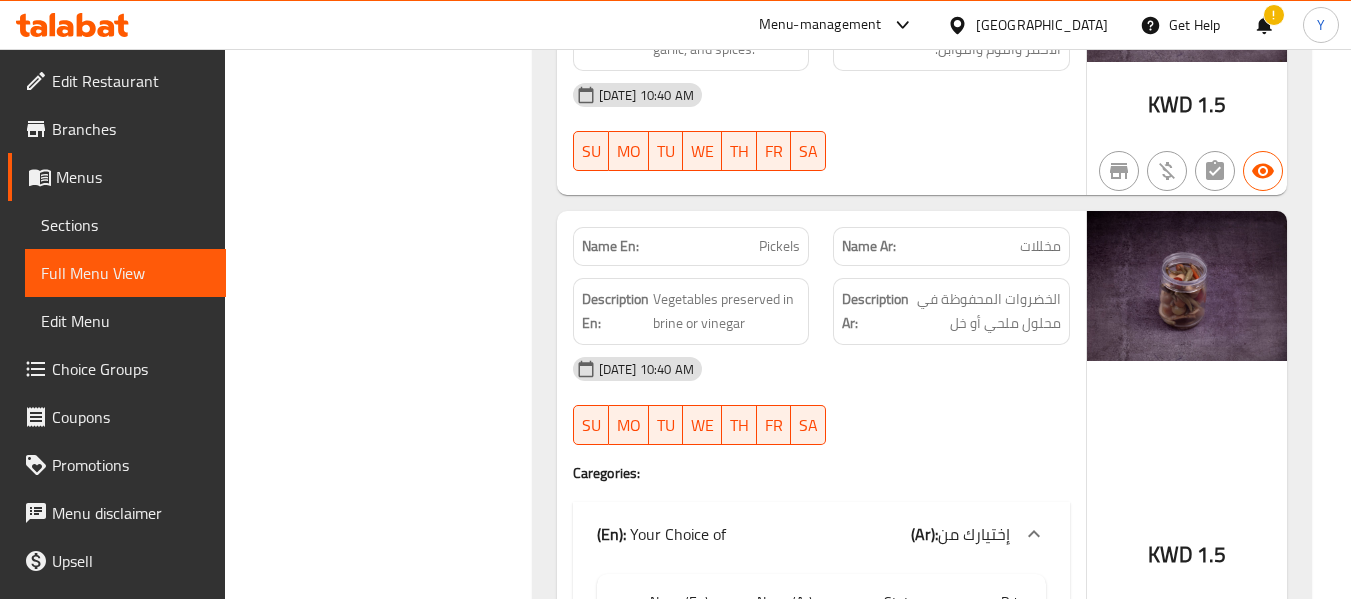 click on "Description Ar: الخضروات المحفوظة في محلول ملحي أو خل" at bounding box center [951, -8843] 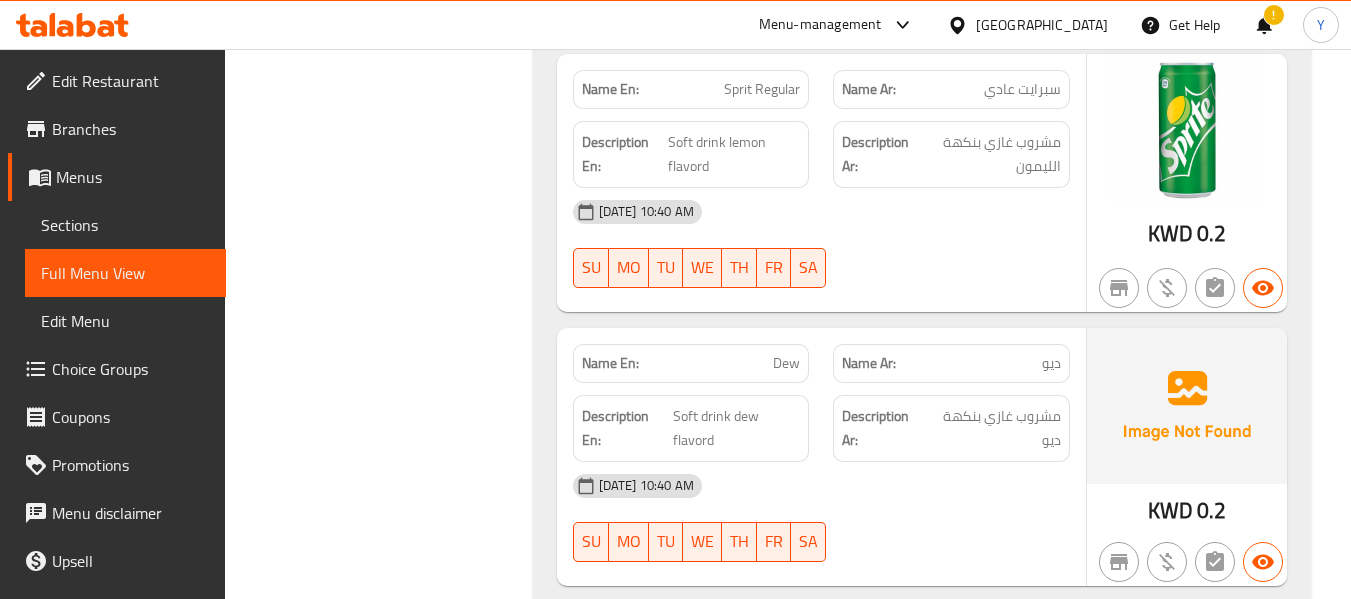 scroll, scrollTop: 11753, scrollLeft: 0, axis: vertical 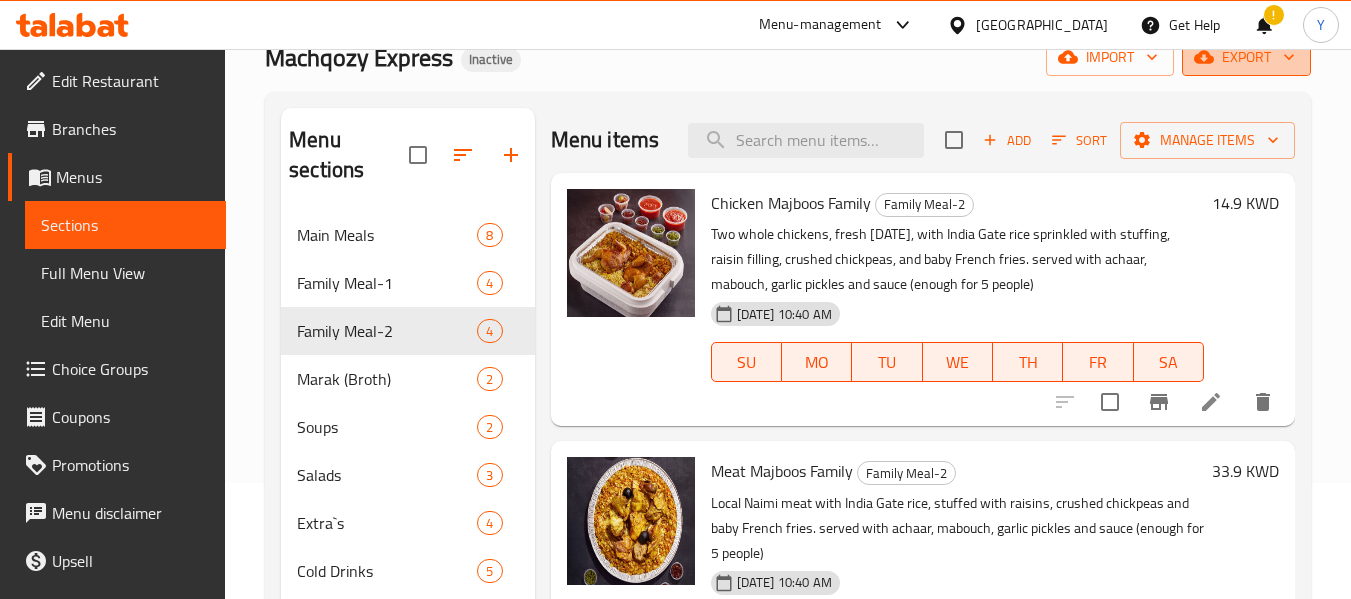 click on "export" at bounding box center [1246, 57] 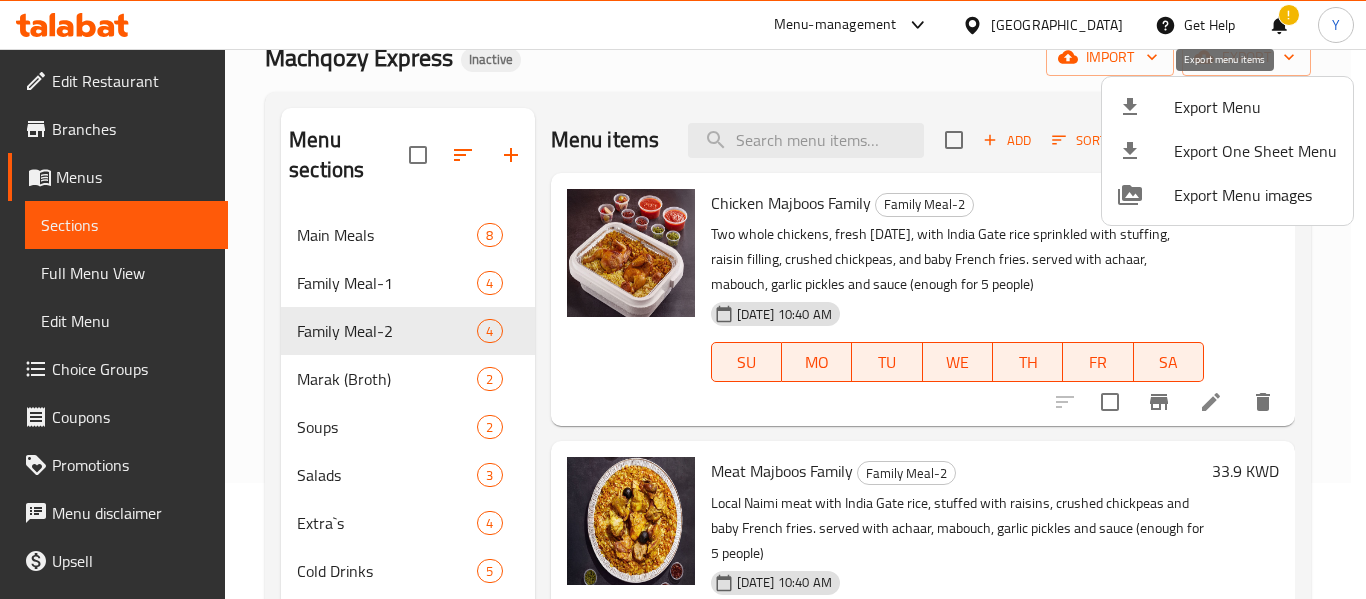 click on "Export Menu" at bounding box center [1255, 107] 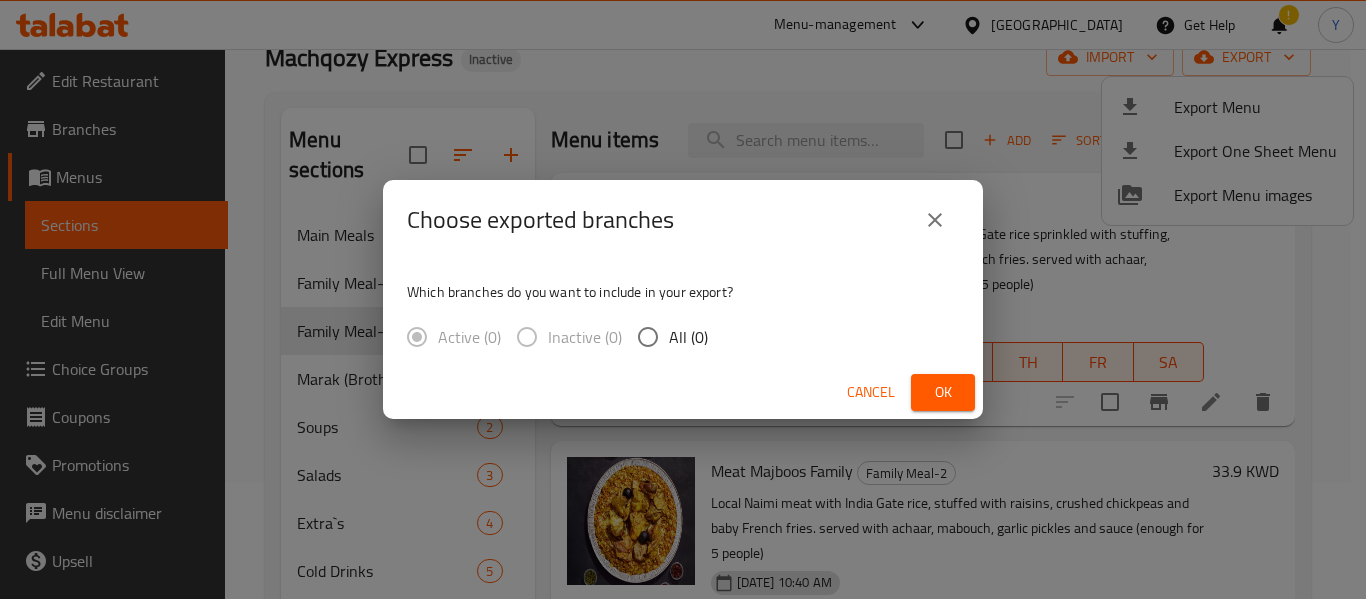 click on "All (0)" at bounding box center (688, 337) 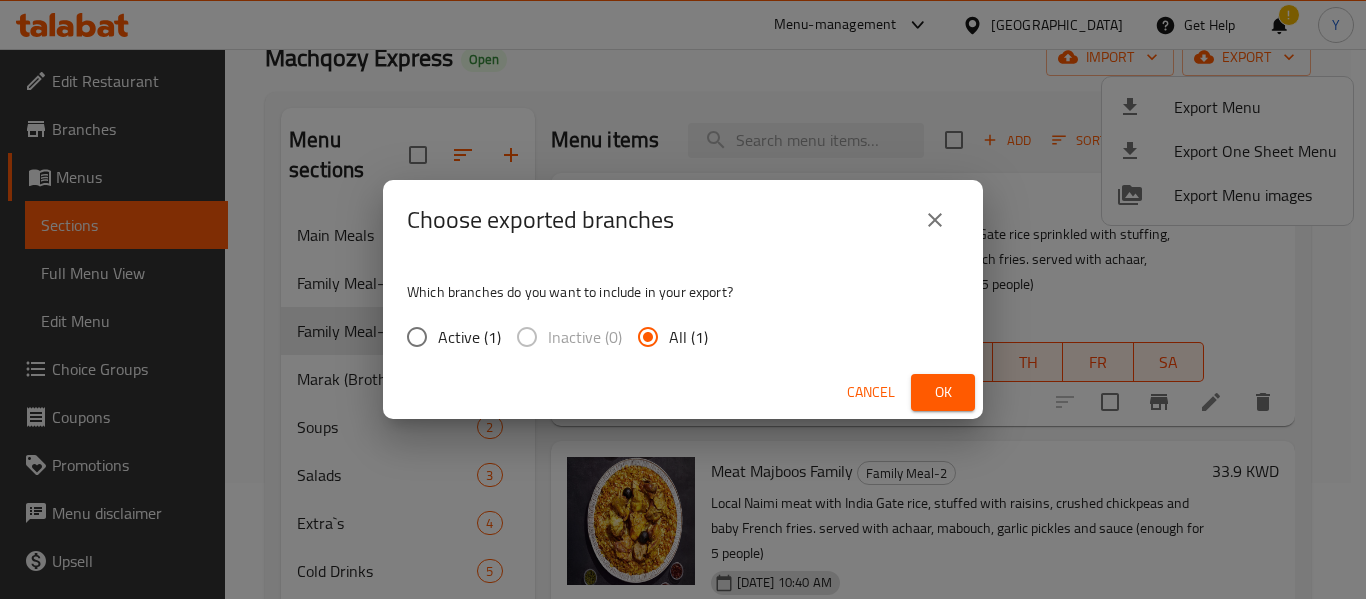 click on "Cancel" at bounding box center [871, 392] 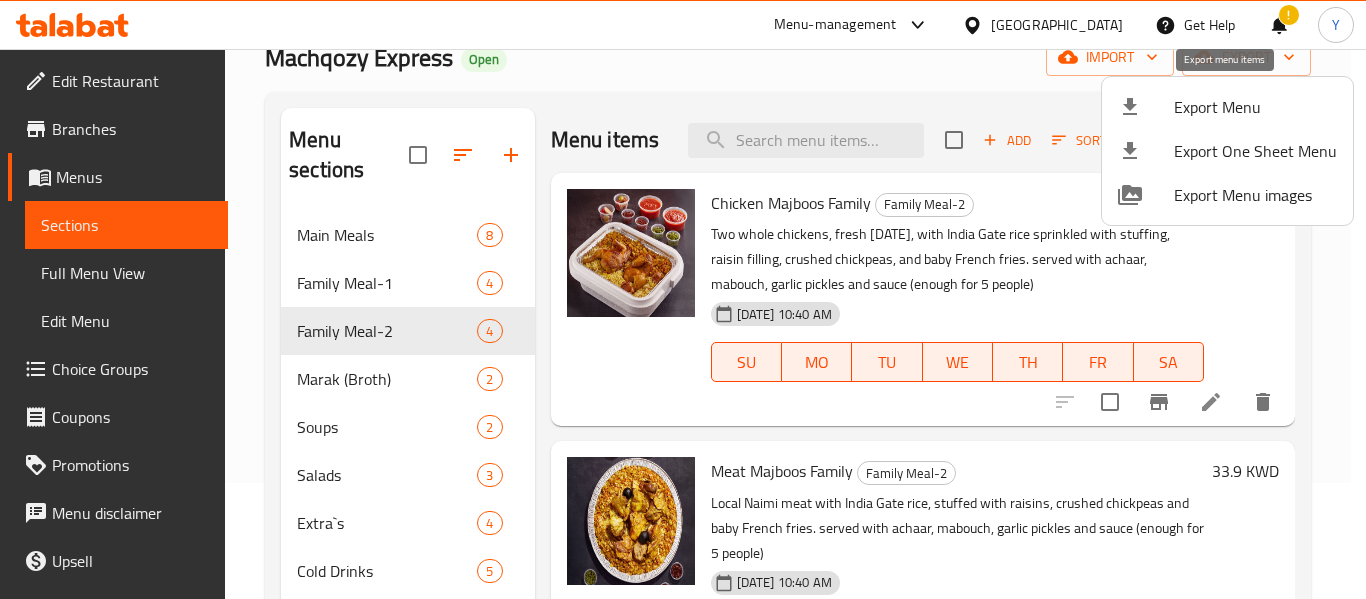 click on "Export Menu" at bounding box center [1255, 107] 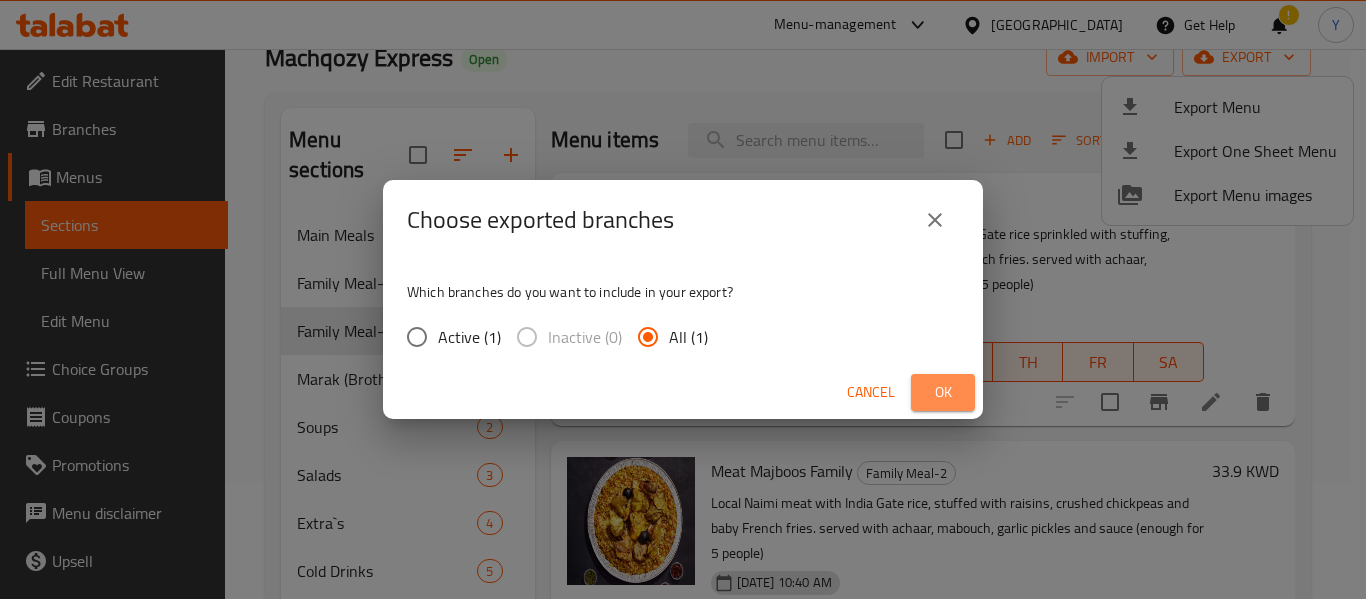 click on "Ok" at bounding box center [943, 392] 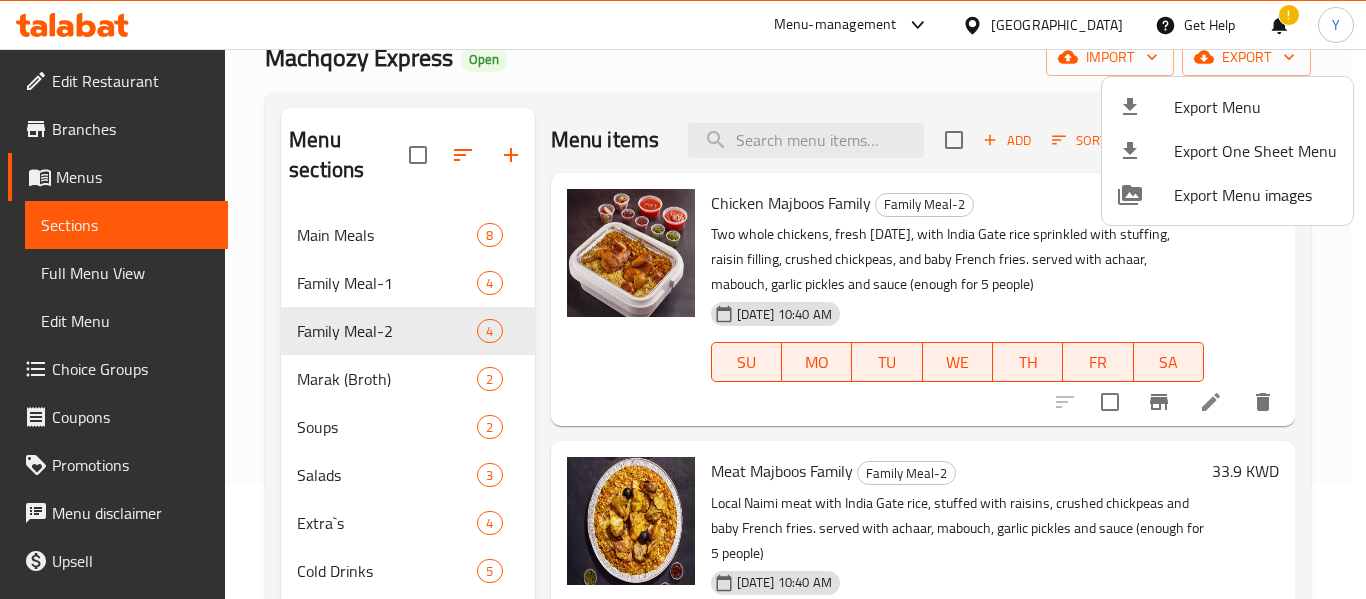 click at bounding box center (683, 299) 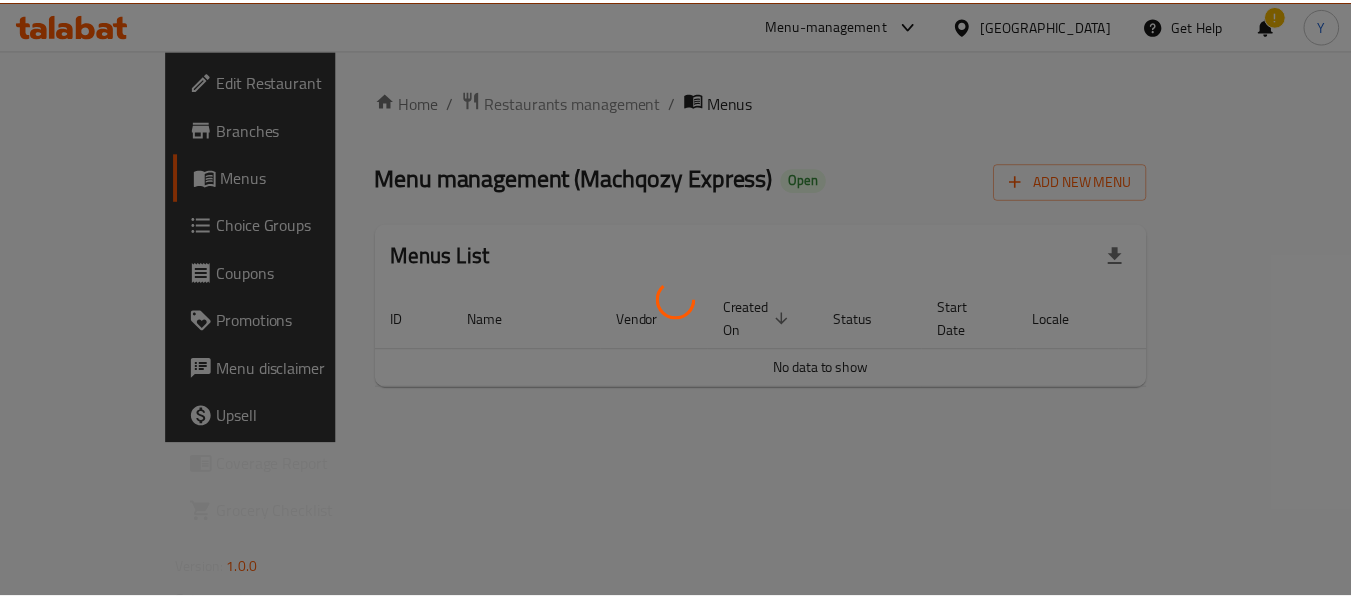 scroll, scrollTop: 0, scrollLeft: 0, axis: both 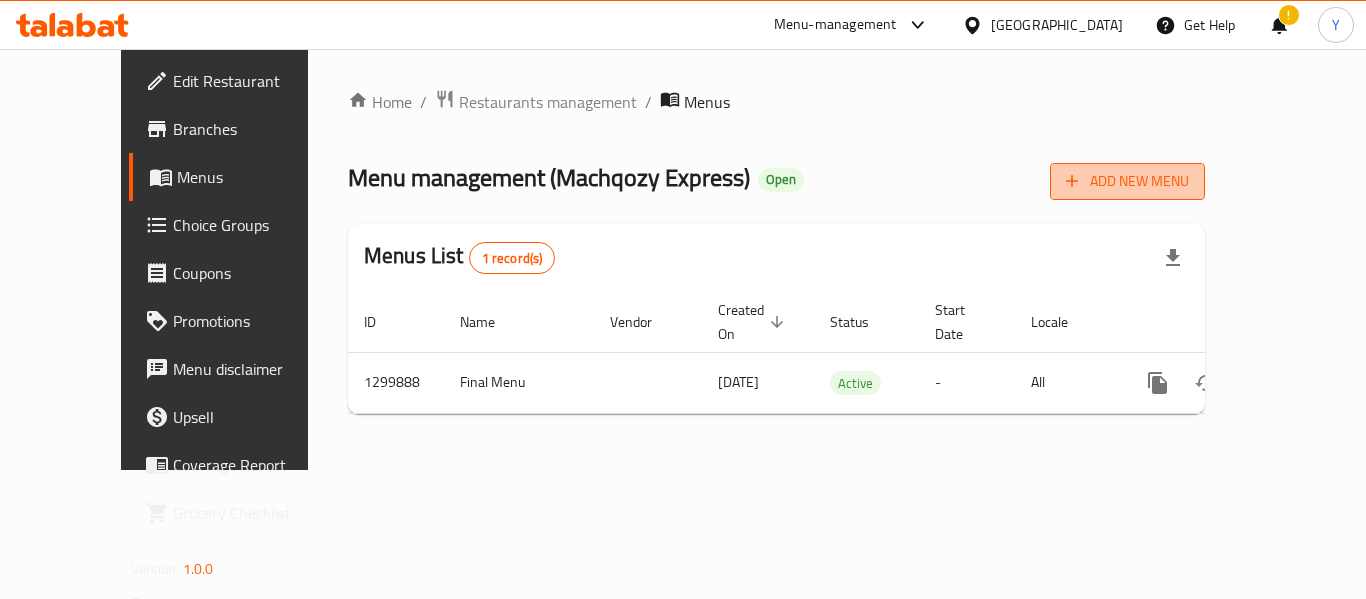click on "Add New Menu" at bounding box center [1127, 181] 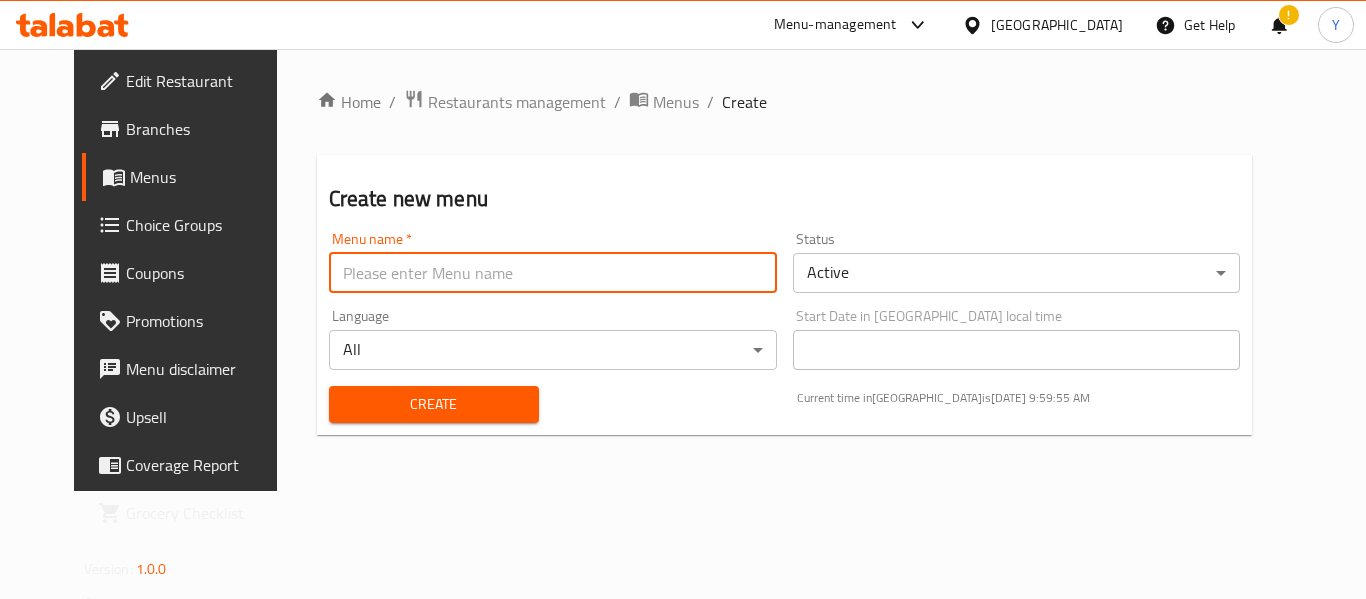 click at bounding box center [553, 273] 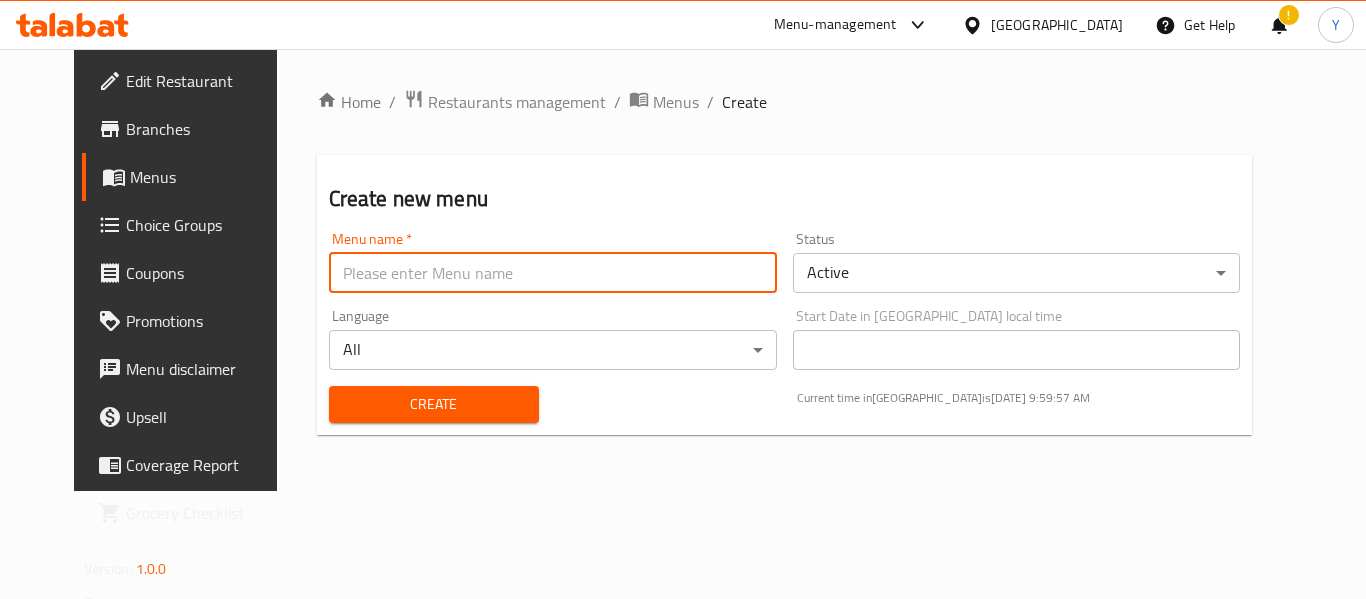 type on "updated" 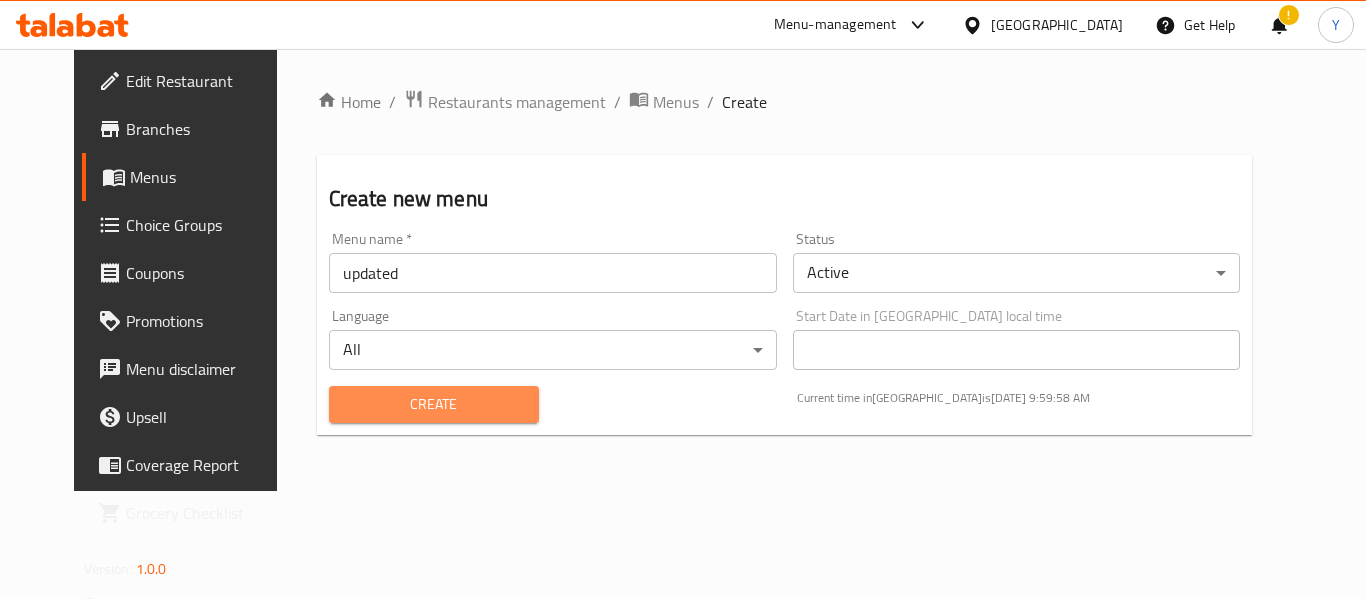 click on "Create" at bounding box center (434, 404) 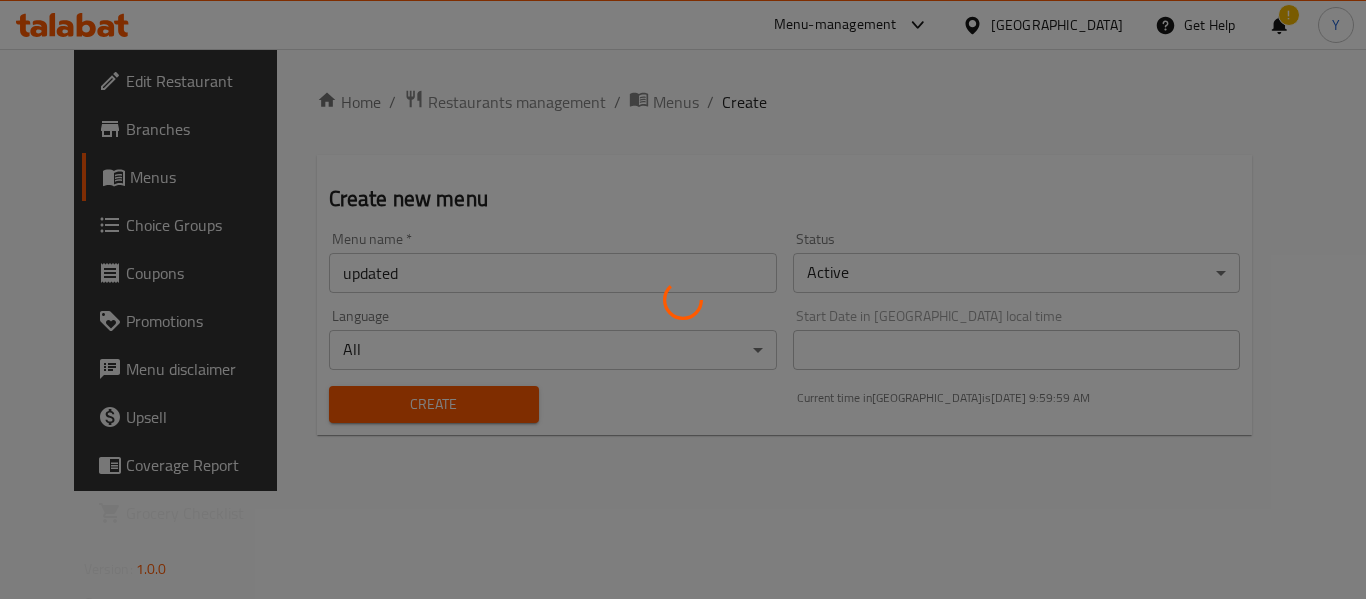 type 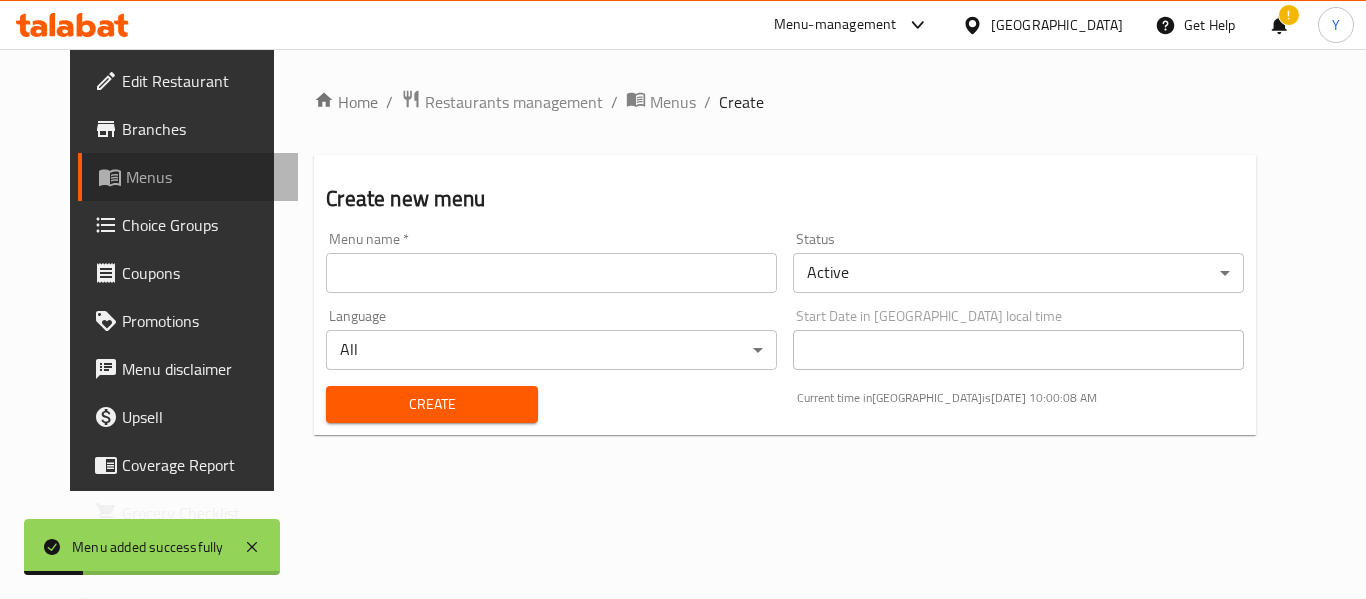 click on "Menus" at bounding box center (204, 177) 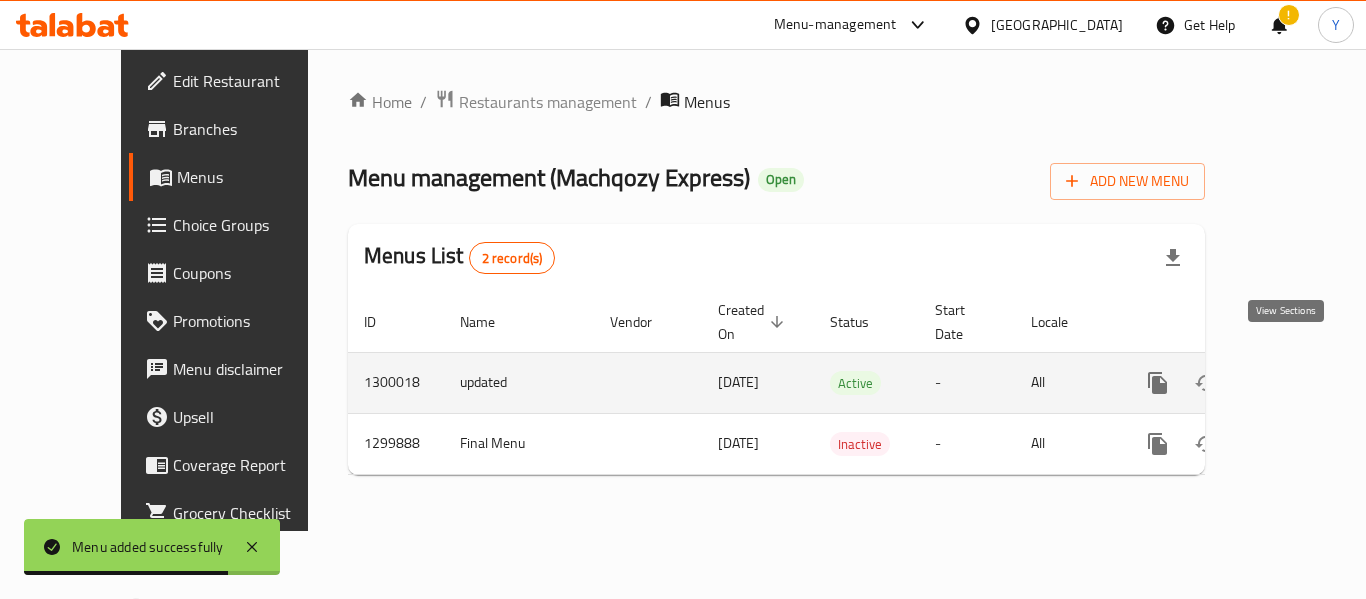 click 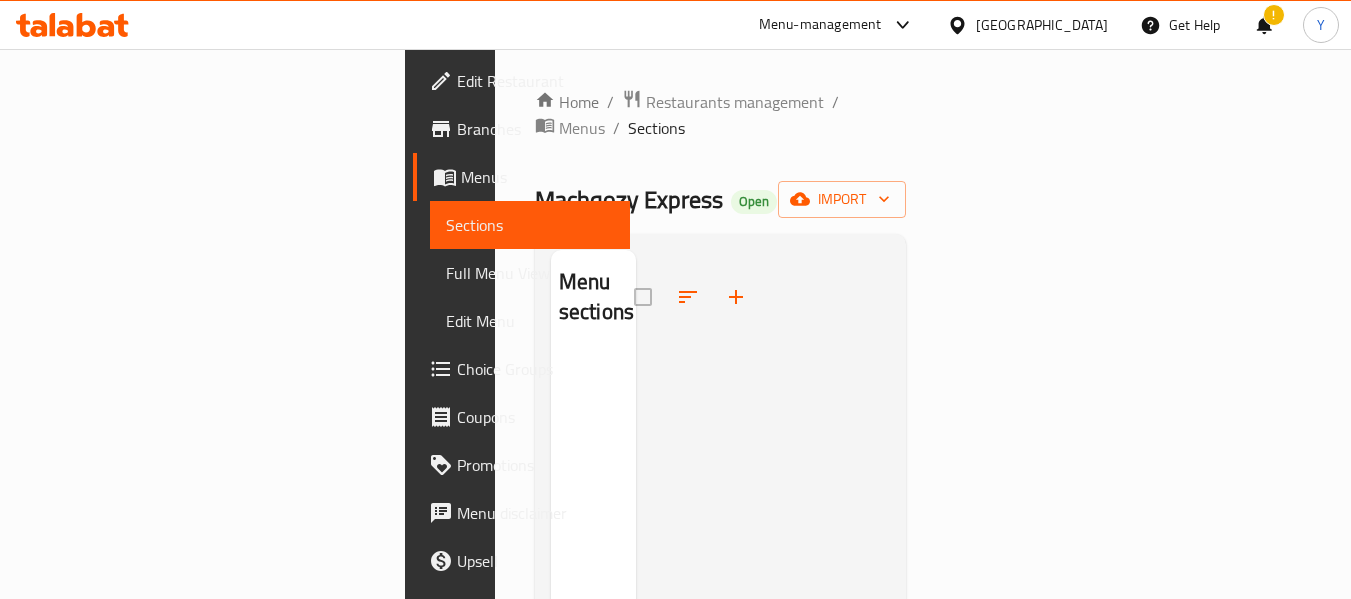click on "Home / Restaurants management / Menus / Sections Machqozy Express Open import Menu sections" at bounding box center [721, 477] 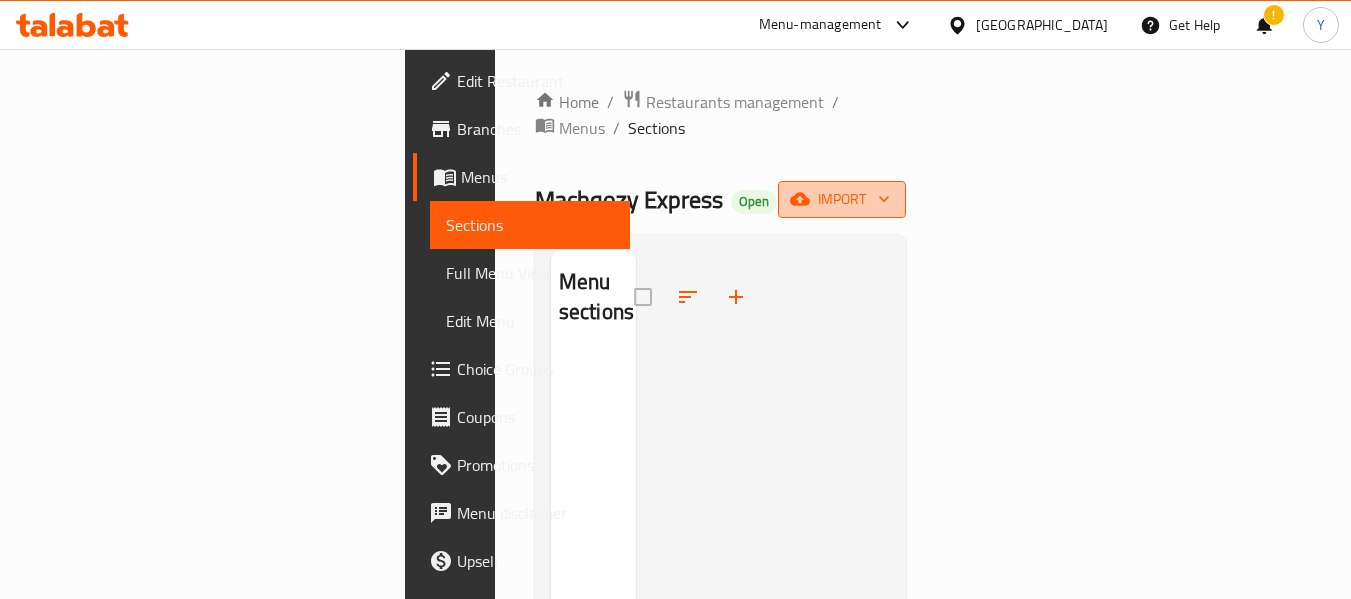 click on "import" at bounding box center (842, 199) 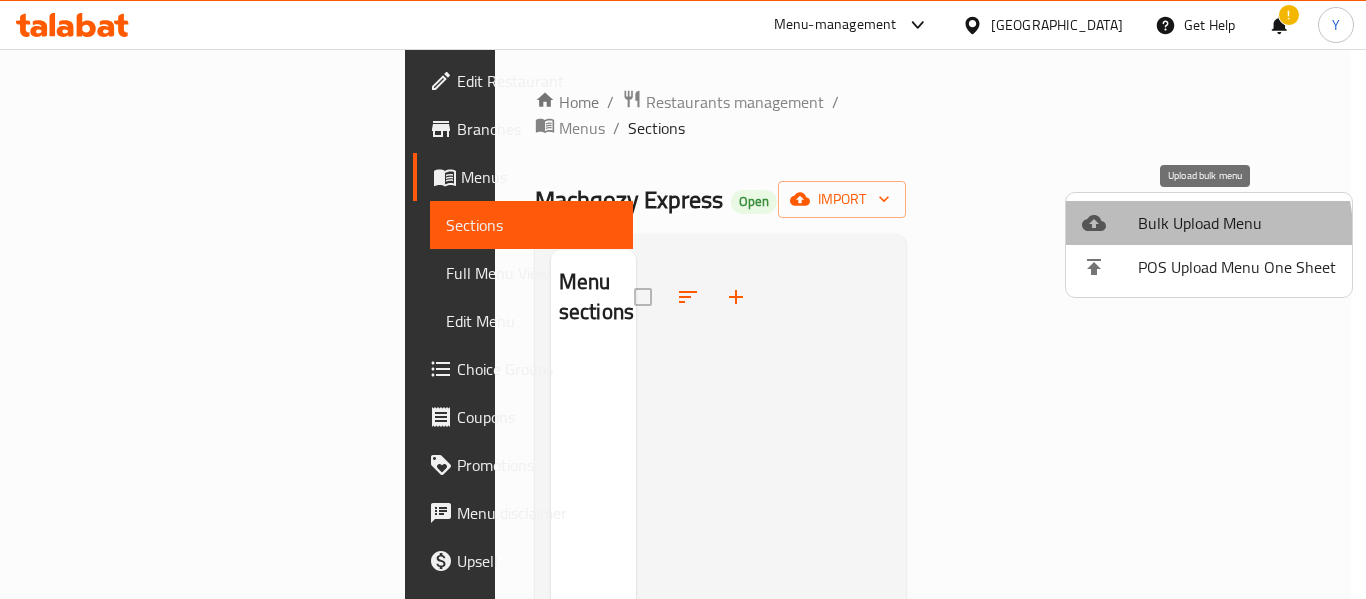 click on "Bulk Upload Menu" at bounding box center [1237, 223] 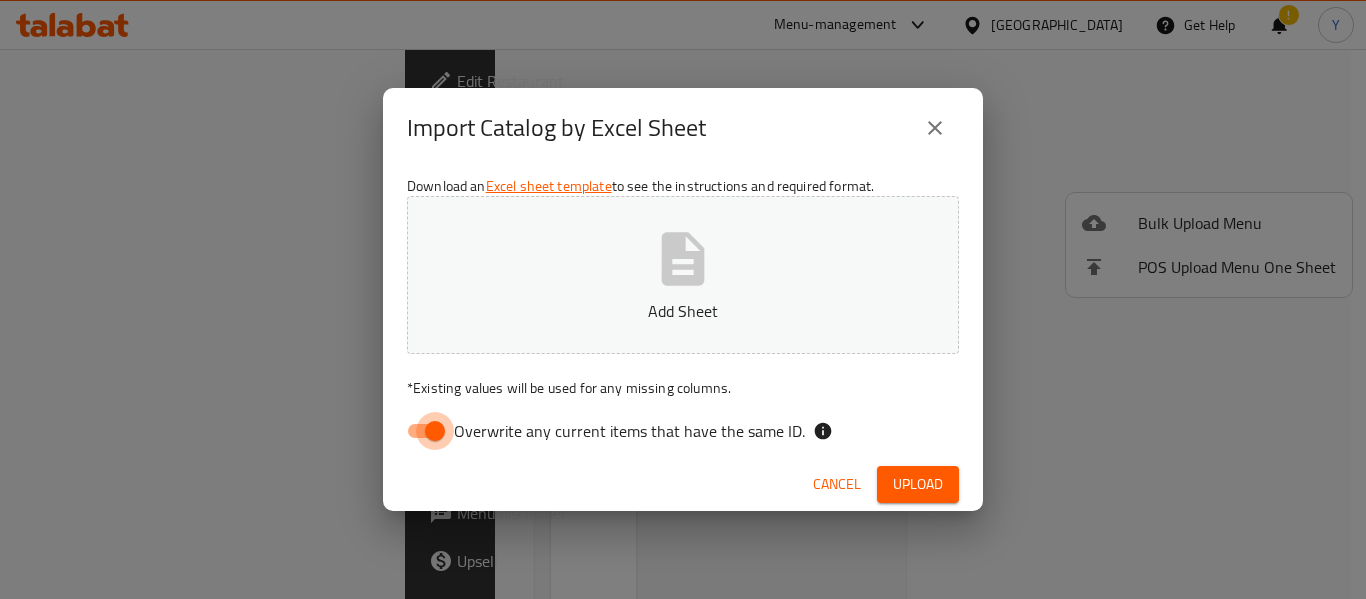 click on "Overwrite any current items that have the same ID." at bounding box center [435, 431] 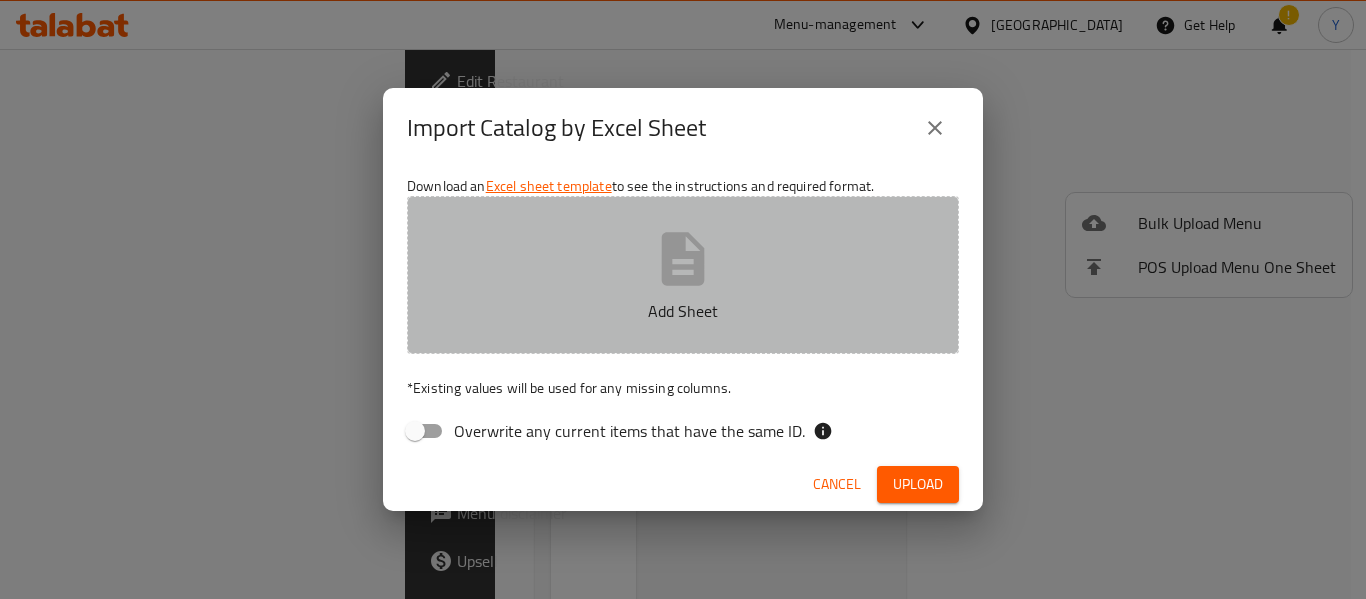 click on "Add Sheet" at bounding box center [683, 311] 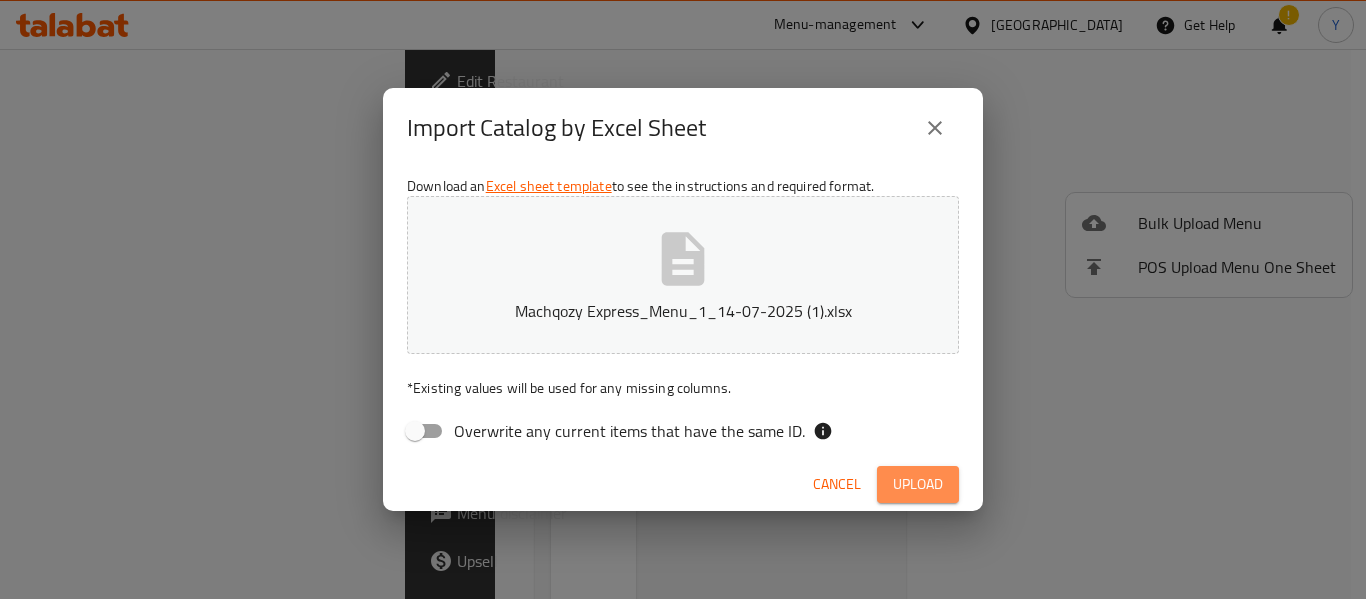 click on "Upload" at bounding box center (918, 484) 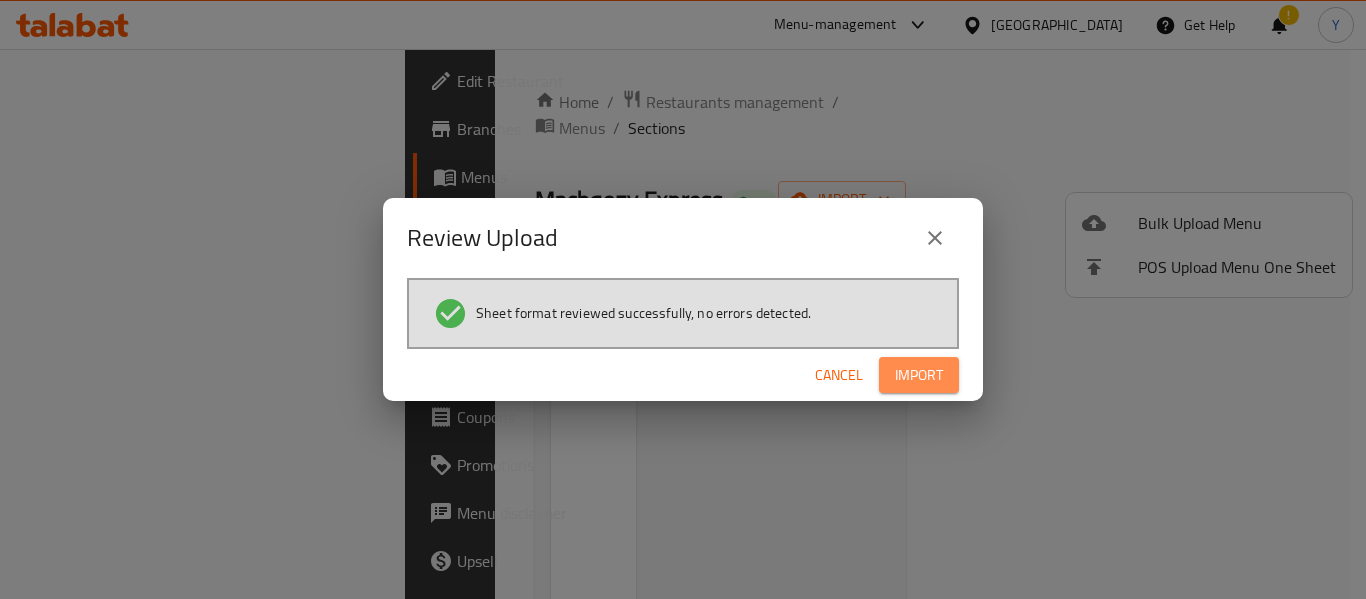 click on "Import" at bounding box center (919, 375) 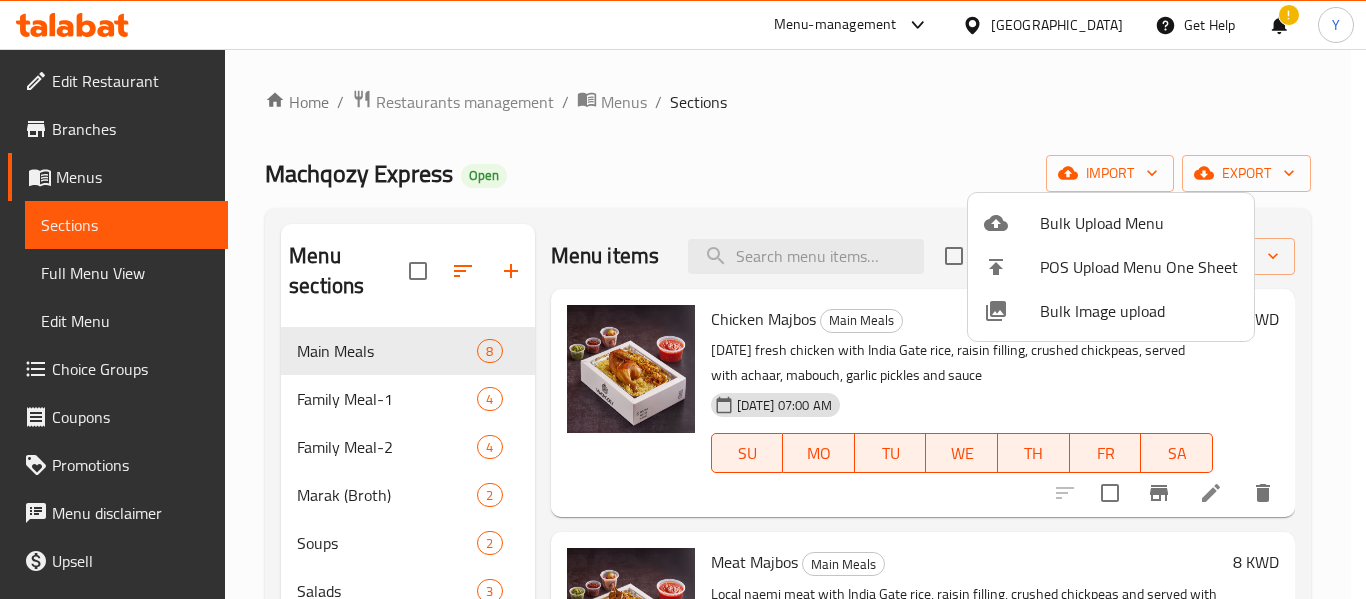 click at bounding box center [683, 299] 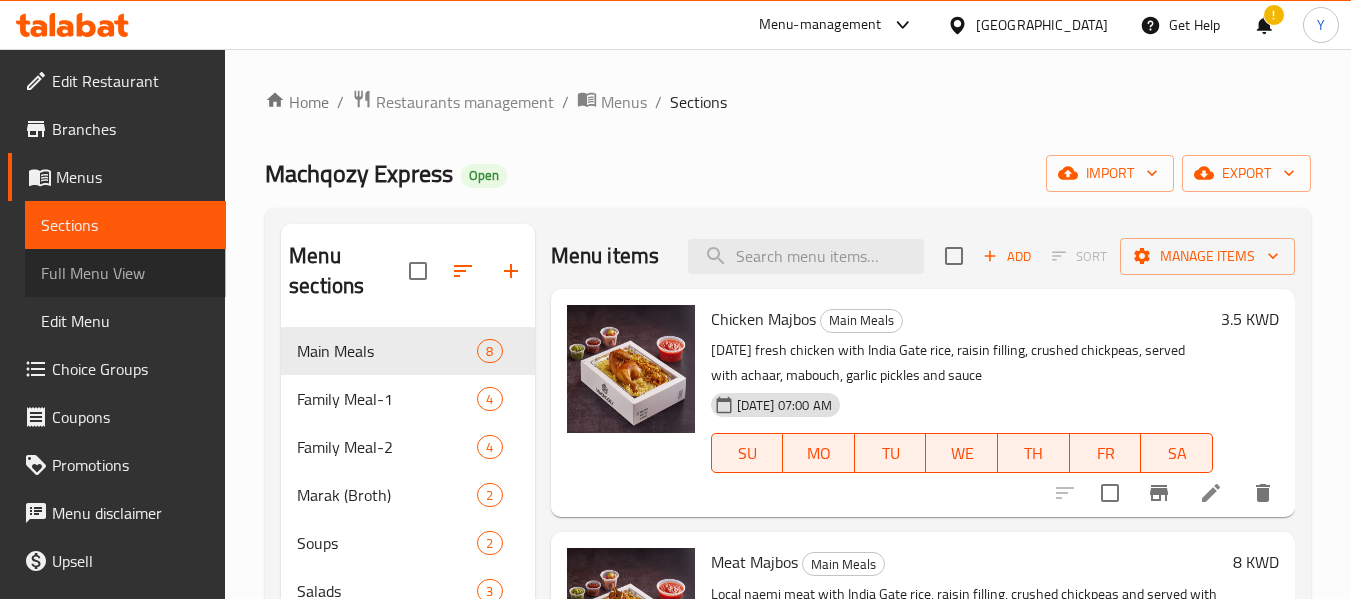 click on "Full Menu View" at bounding box center [125, 273] 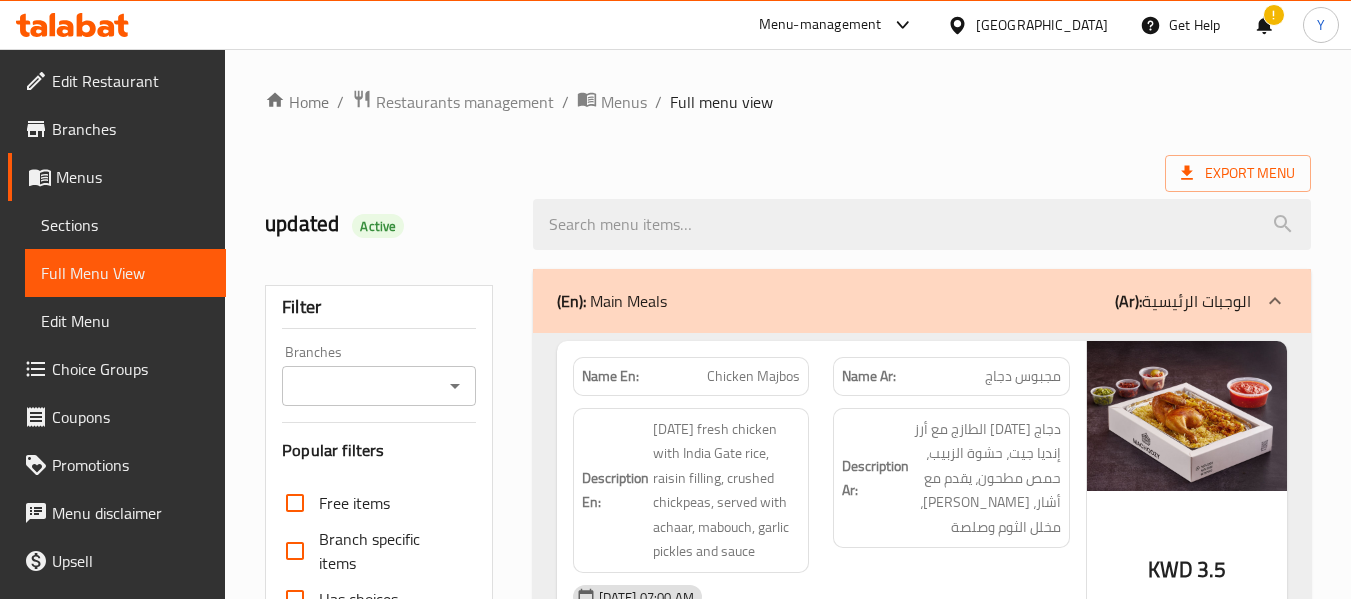 click on "Filter" at bounding box center (378, 307) 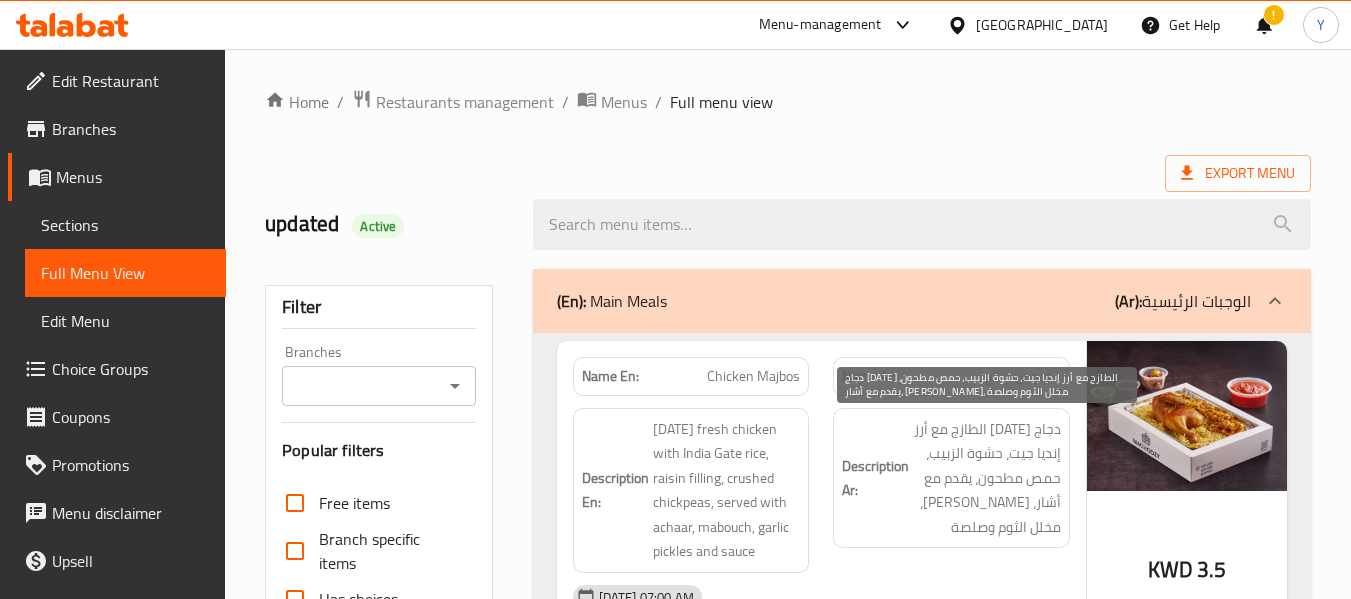click on "دجاج [DATE] الطازج مع أرز إنديا جيت، حشوة الزبيب، حمص مطحون، يقدم مع أشار، [PERSON_NAME]، مخلل الثوم وصلصة" at bounding box center (987, 478) 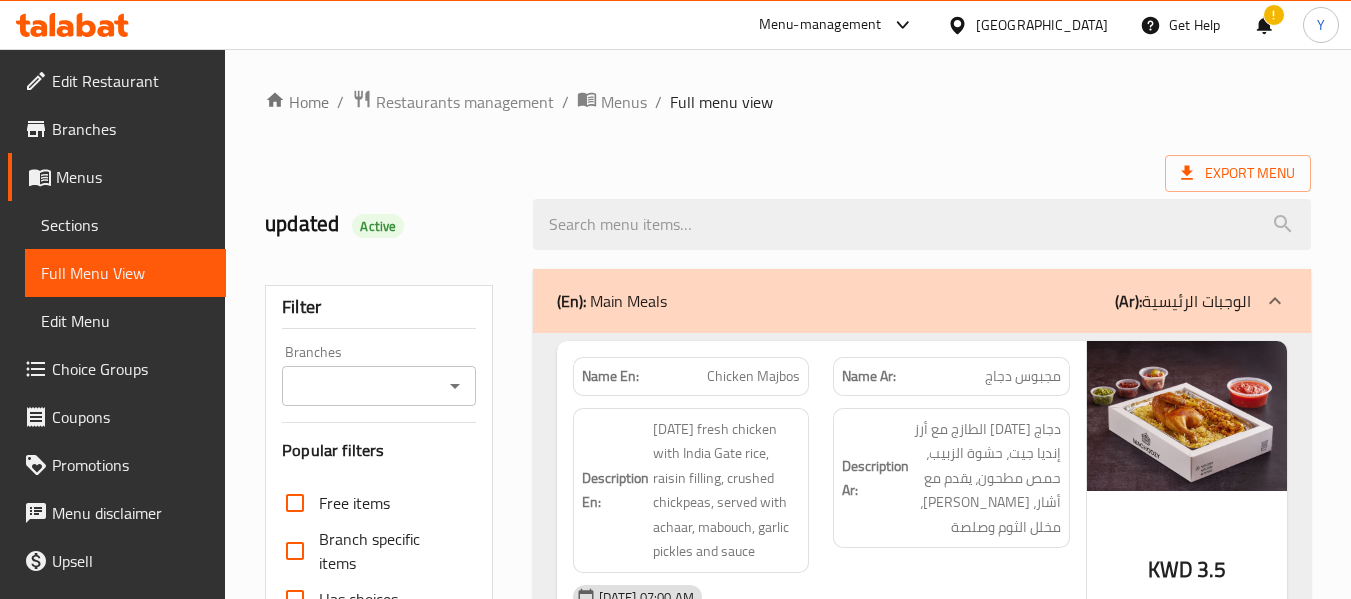 click on "Description En: [DATE] fresh chicken with India Gate rice, raisin filling, crushed chickpeas, served with achaar, mabouch, garlic pickles and sauce" at bounding box center [691, 490] 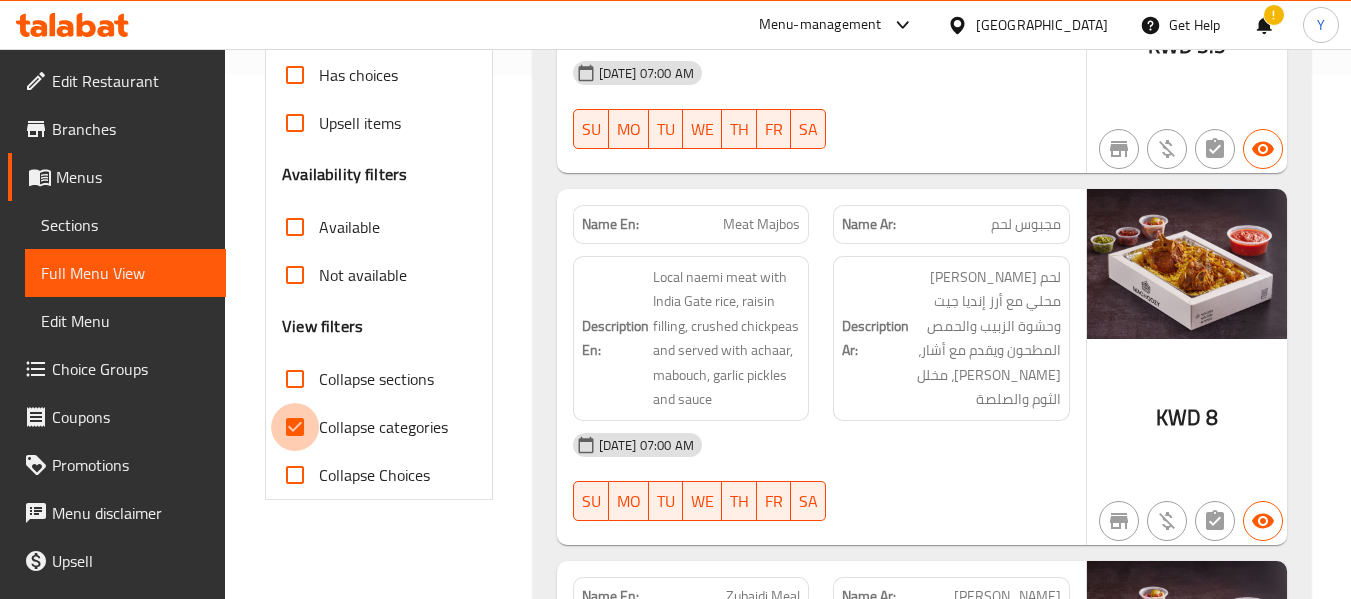 click on "Collapse categories" at bounding box center (295, 427) 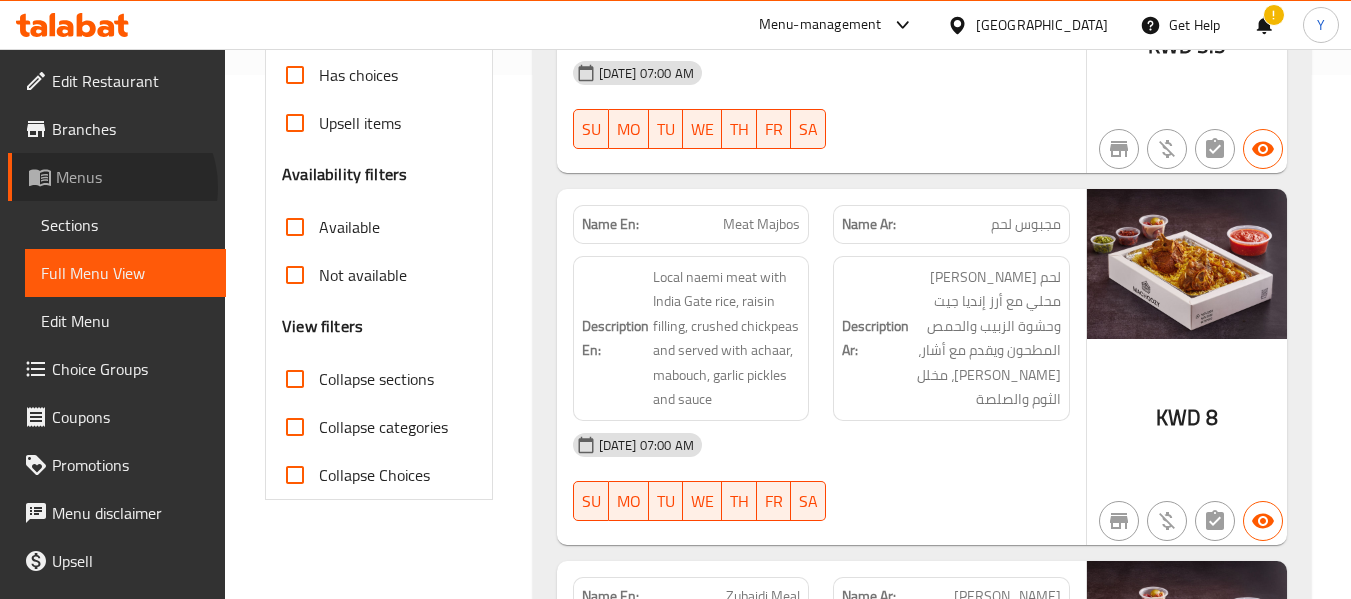 click on "Menus" at bounding box center (133, 177) 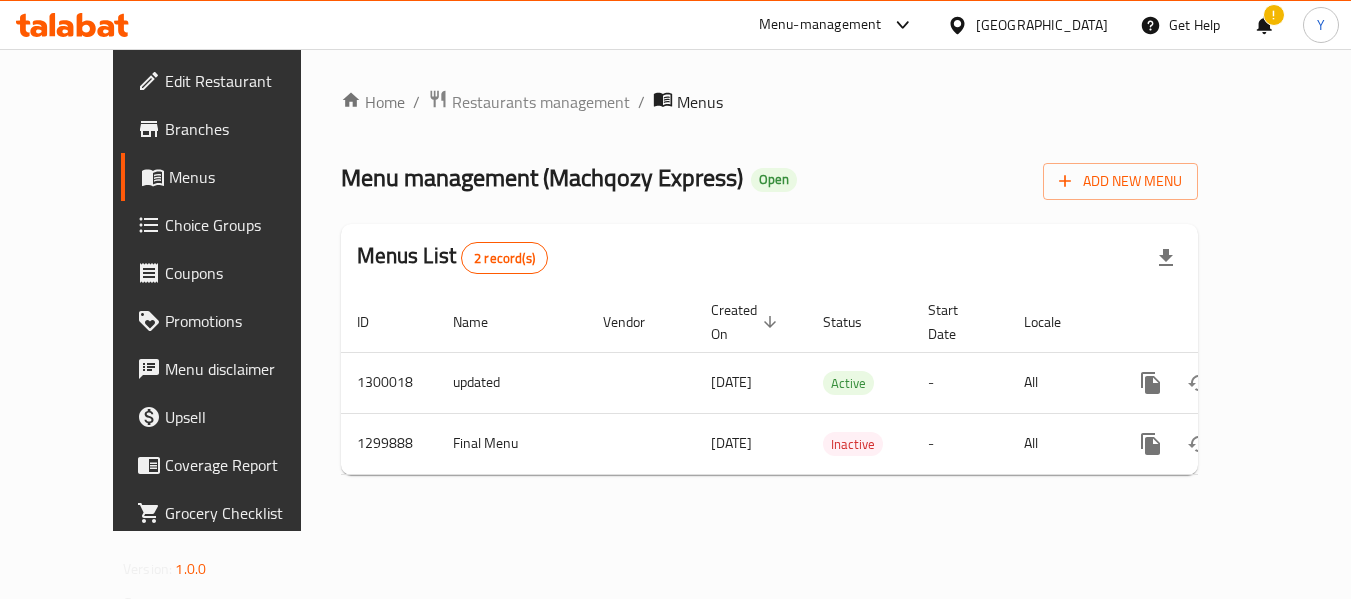 scroll, scrollTop: 0, scrollLeft: 0, axis: both 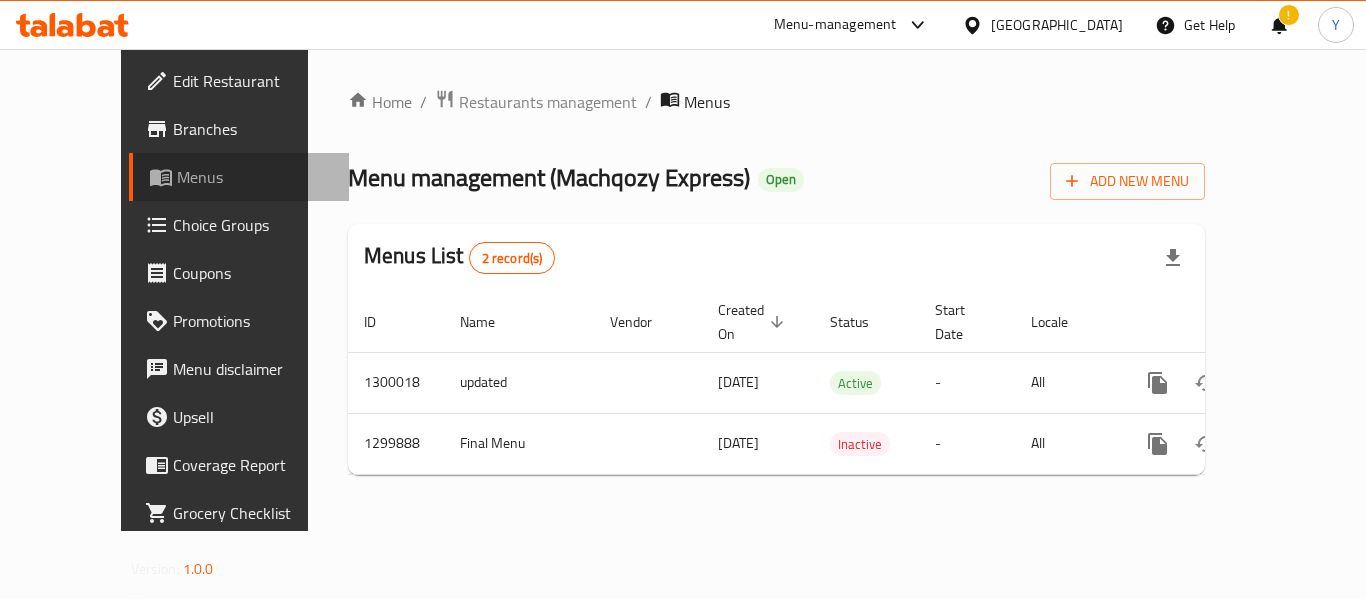 click on "Menus" at bounding box center [255, 177] 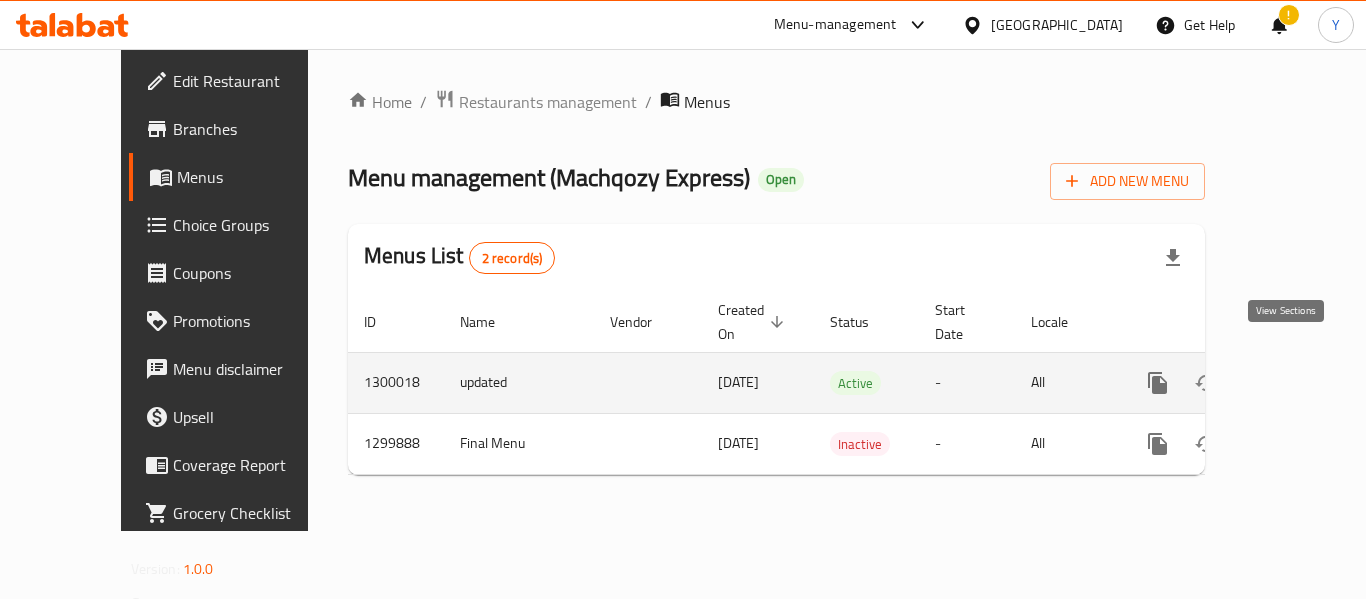 click at bounding box center [1302, 383] 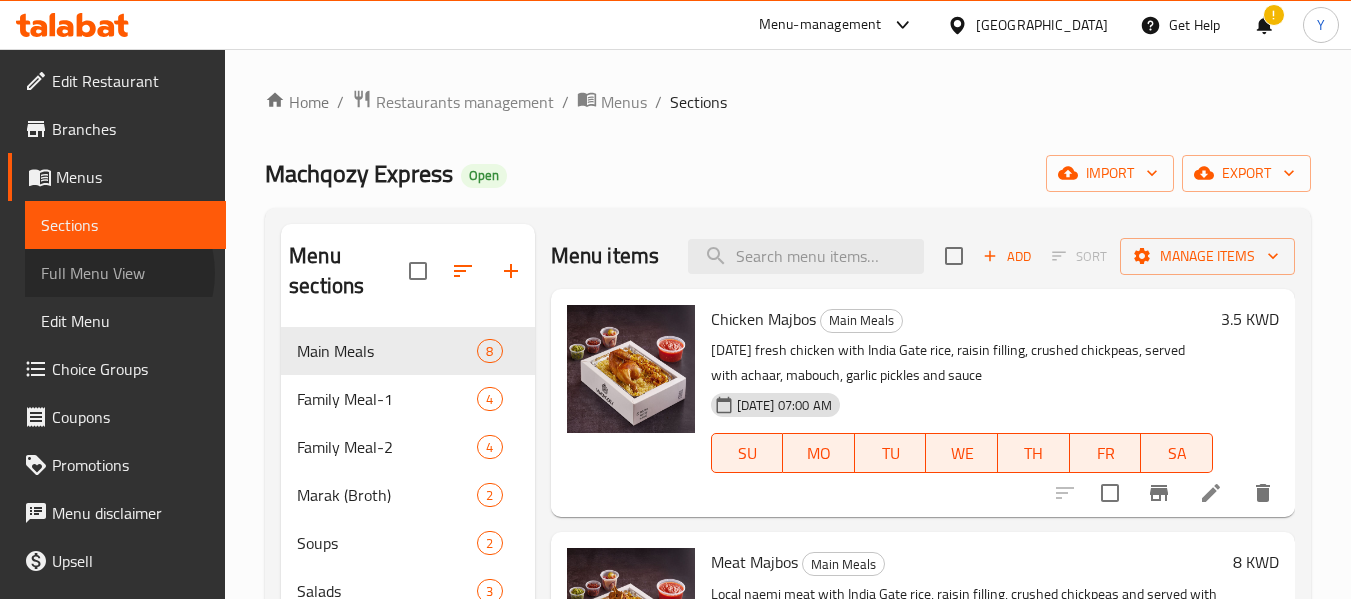 click on "Full Menu View" at bounding box center [125, 273] 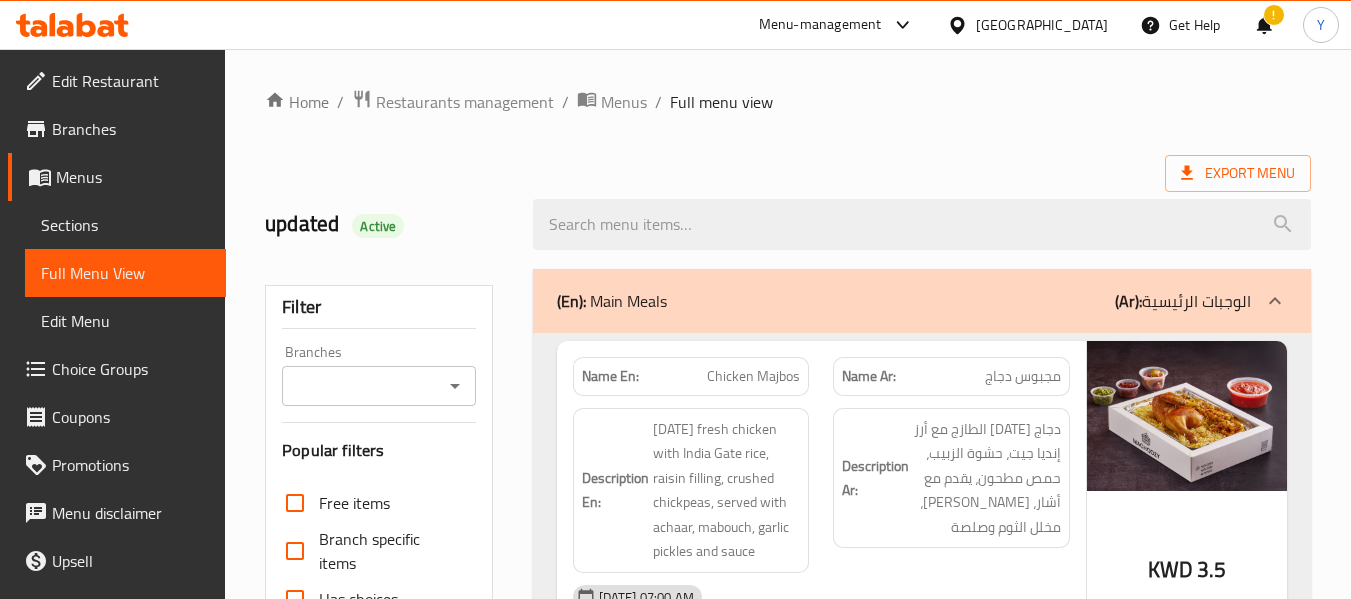 scroll, scrollTop: 524, scrollLeft: 0, axis: vertical 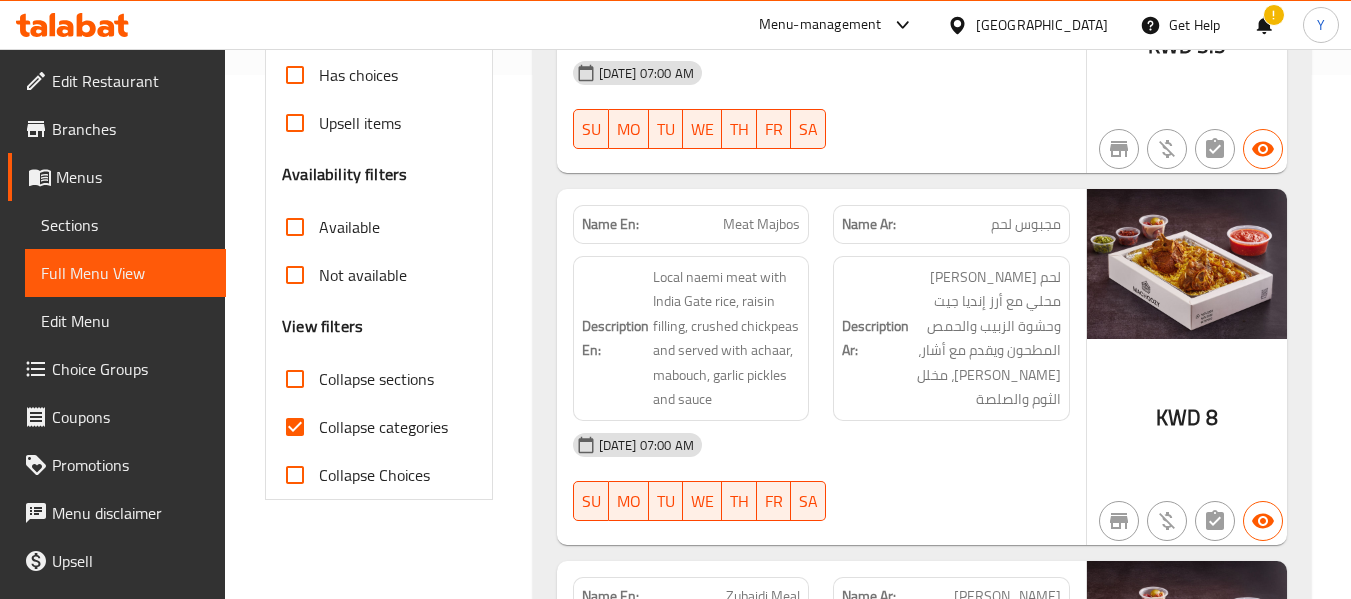click on "Collapse categories" at bounding box center (383, 427) 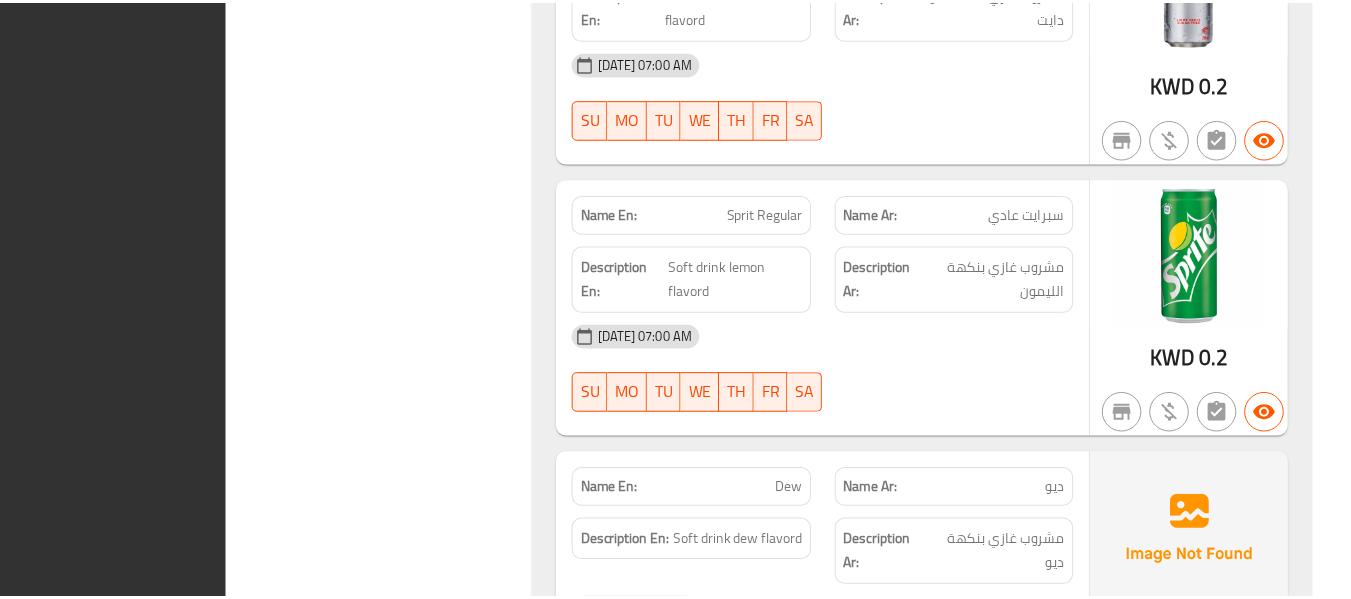 scroll, scrollTop: 11864, scrollLeft: 0, axis: vertical 